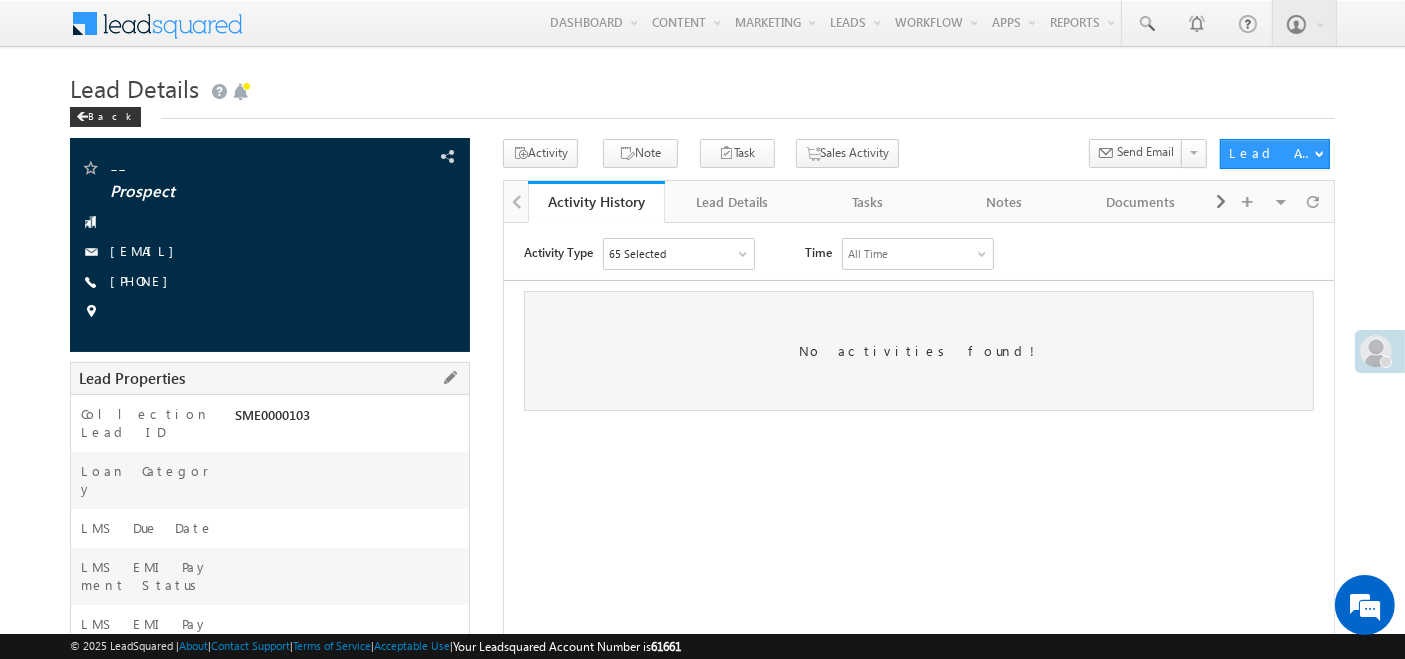 scroll, scrollTop: 0, scrollLeft: 0, axis: both 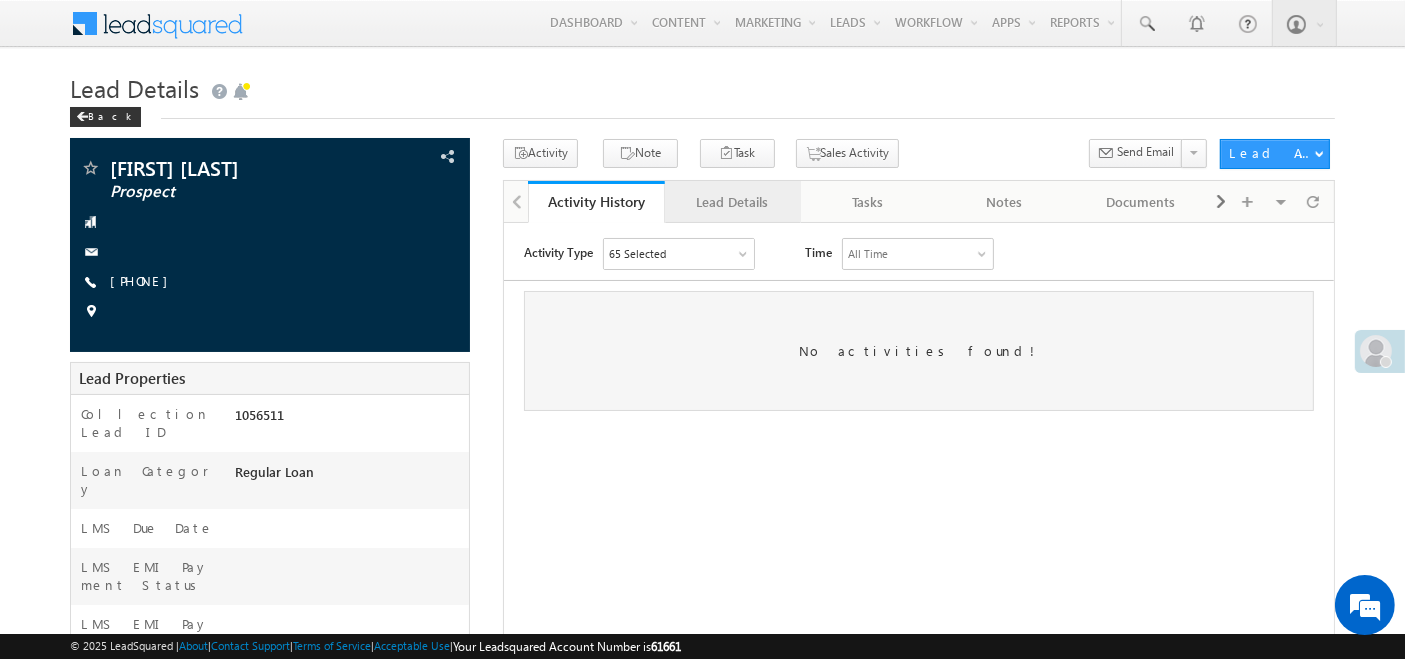 click on "Lead Details" at bounding box center (732, 202) 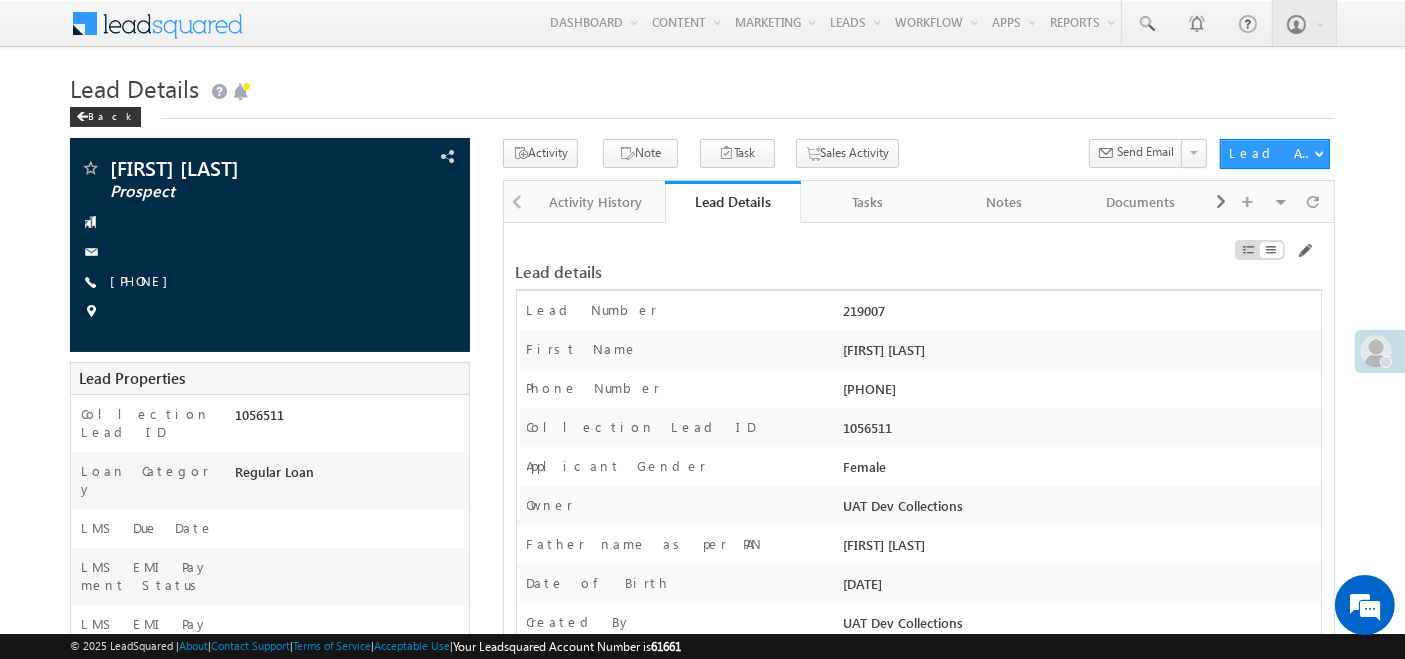 scroll, scrollTop: 2158, scrollLeft: 0, axis: vertical 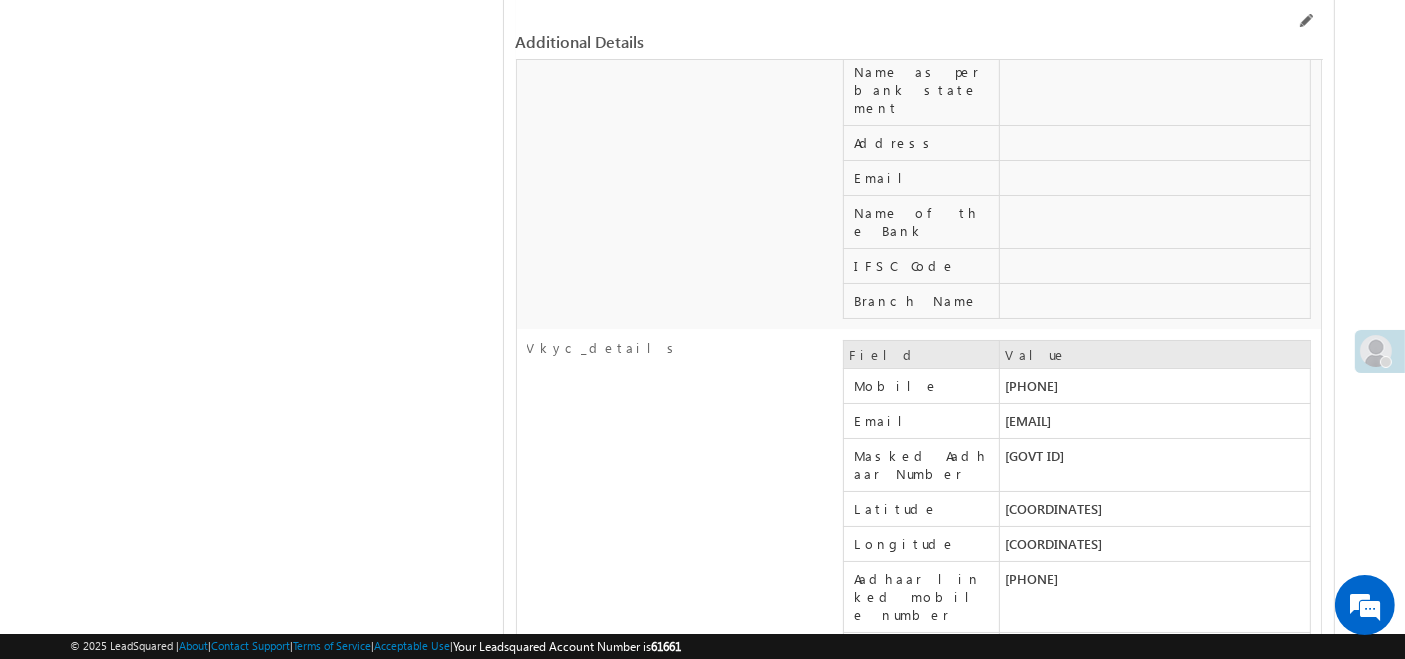 drag, startPoint x: 1007, startPoint y: 247, endPoint x: 1036, endPoint y: 258, distance: 31.016125 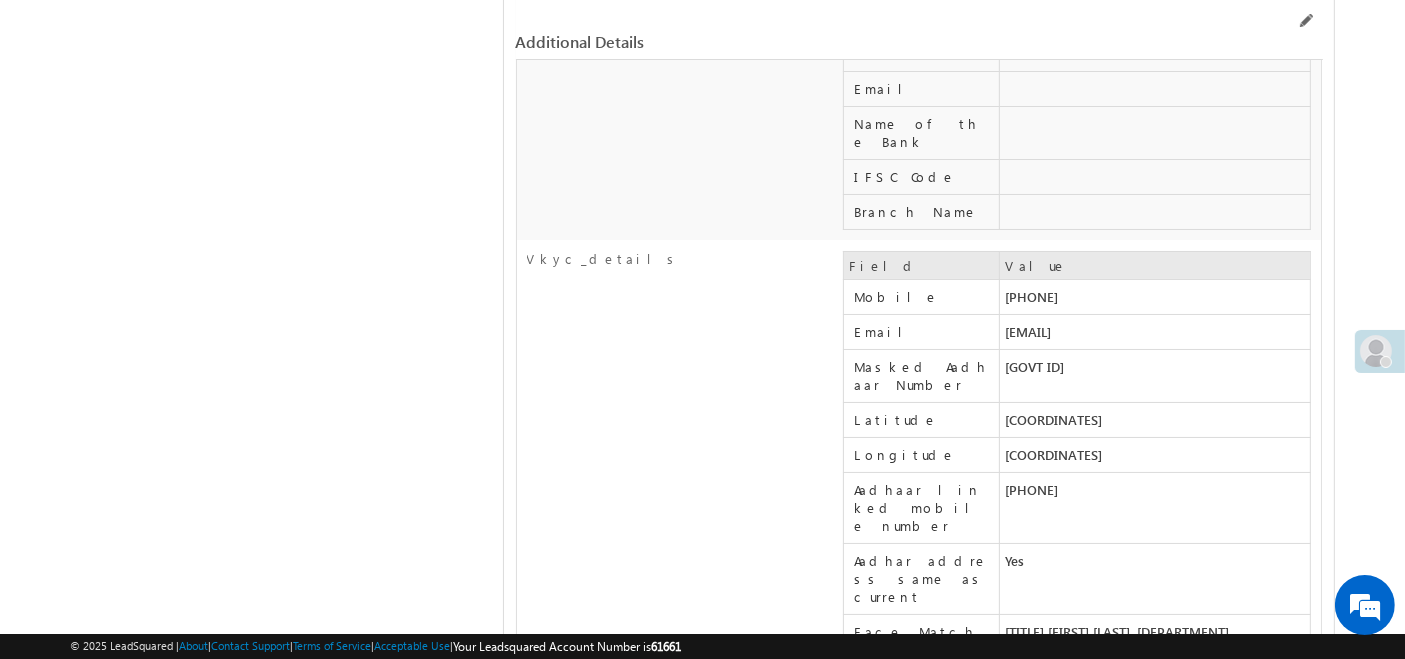 scroll, scrollTop: 7559, scrollLeft: 0, axis: vertical 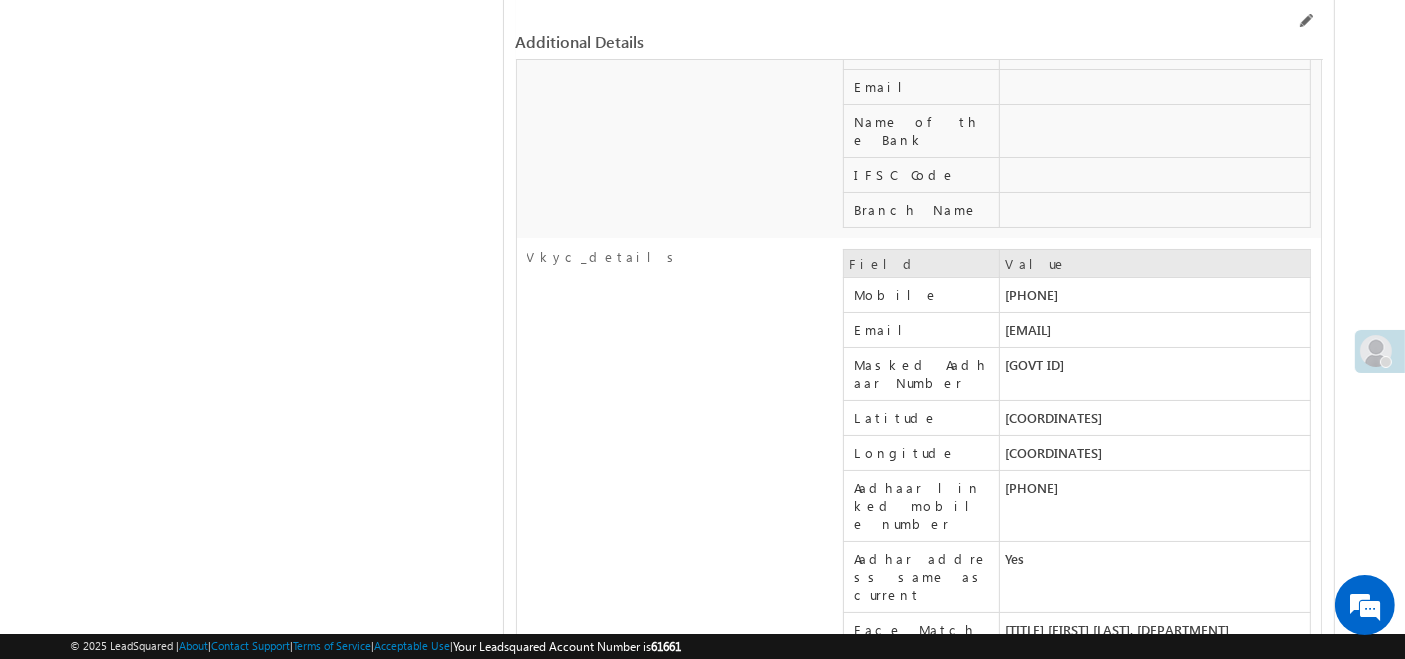 drag, startPoint x: 1007, startPoint y: 430, endPoint x: 1017, endPoint y: 447, distance: 19.723083 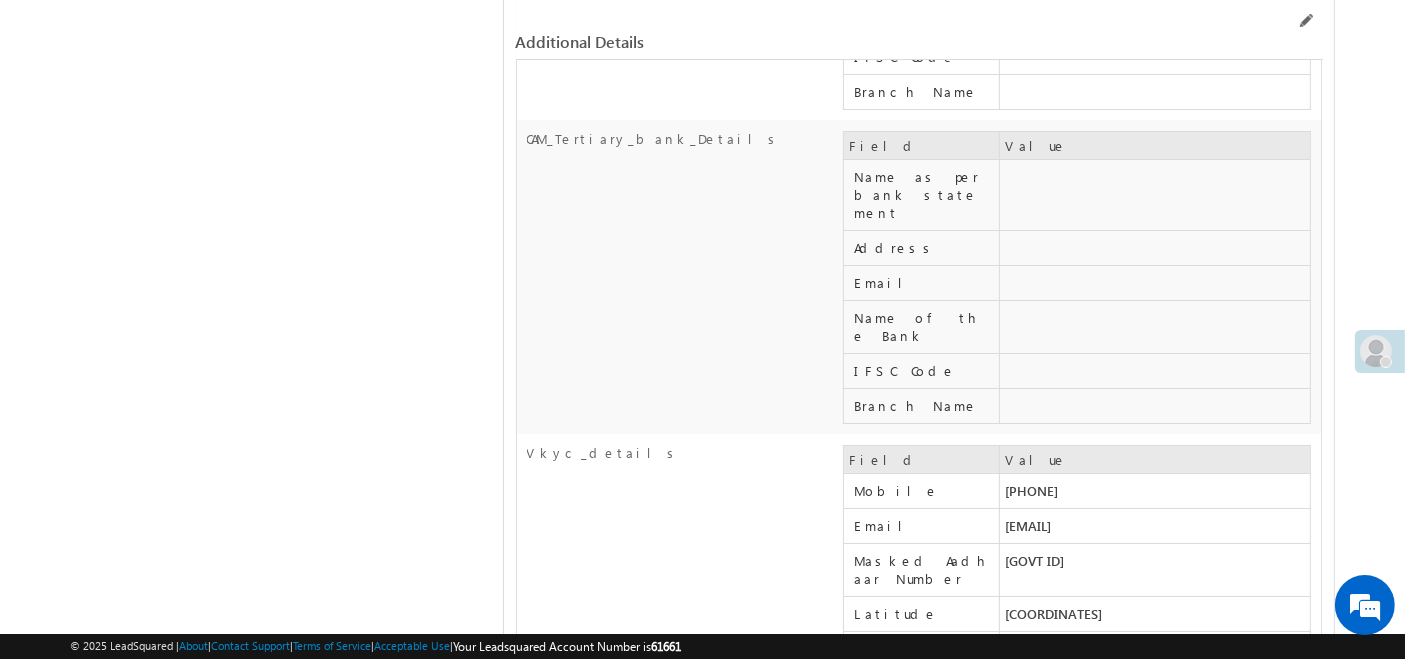 scroll, scrollTop: 7361, scrollLeft: 0, axis: vertical 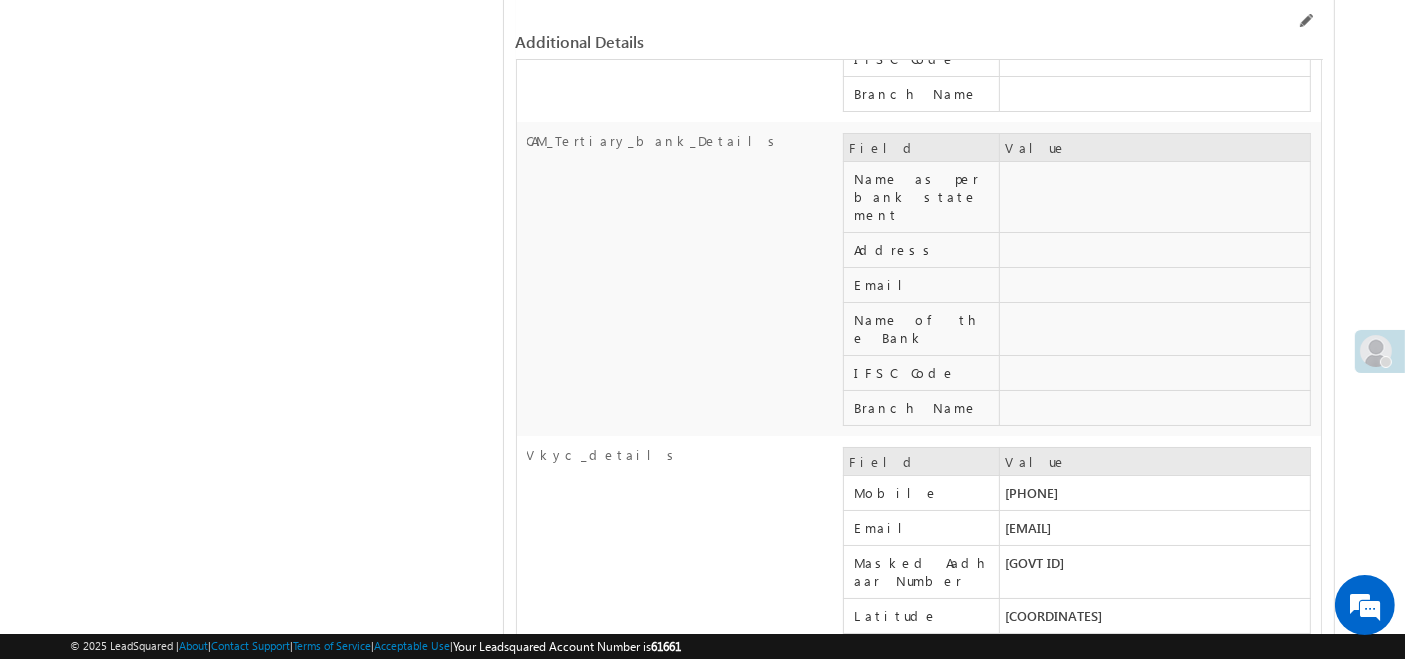 click on "[PHONE]" at bounding box center [1155, 492] 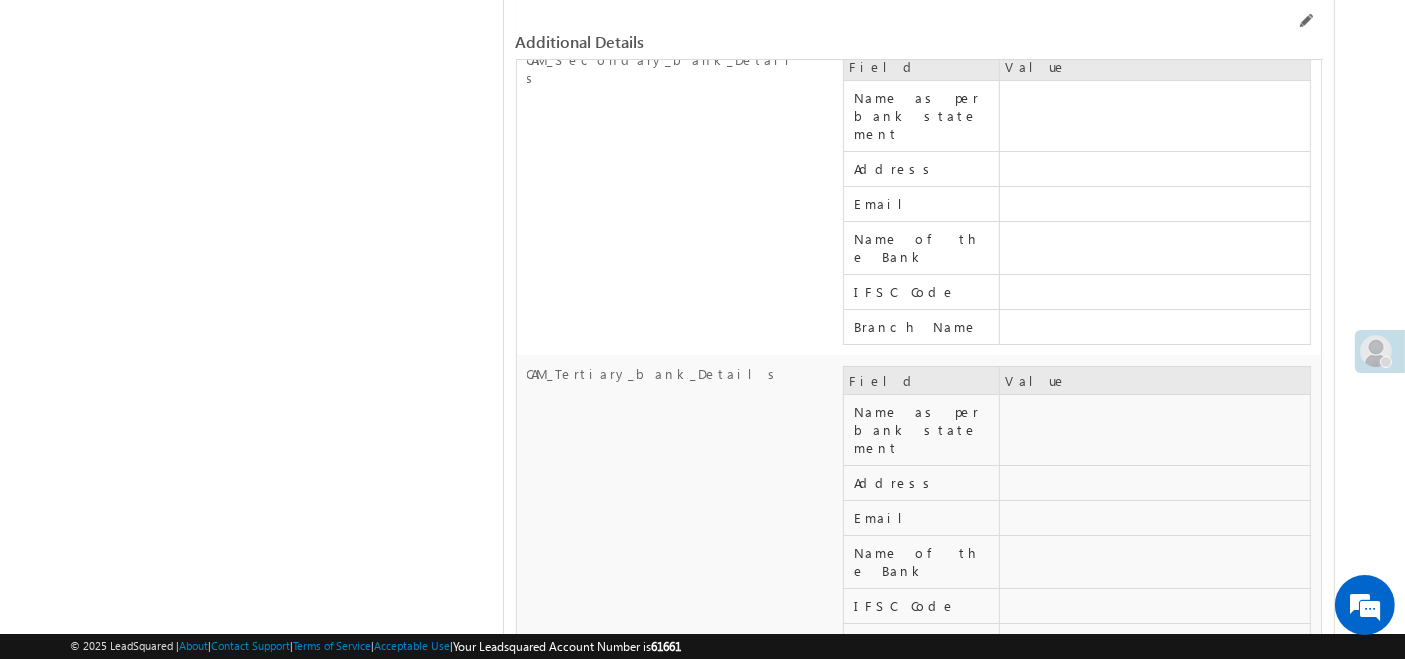 scroll, scrollTop: 7128, scrollLeft: 0, axis: vertical 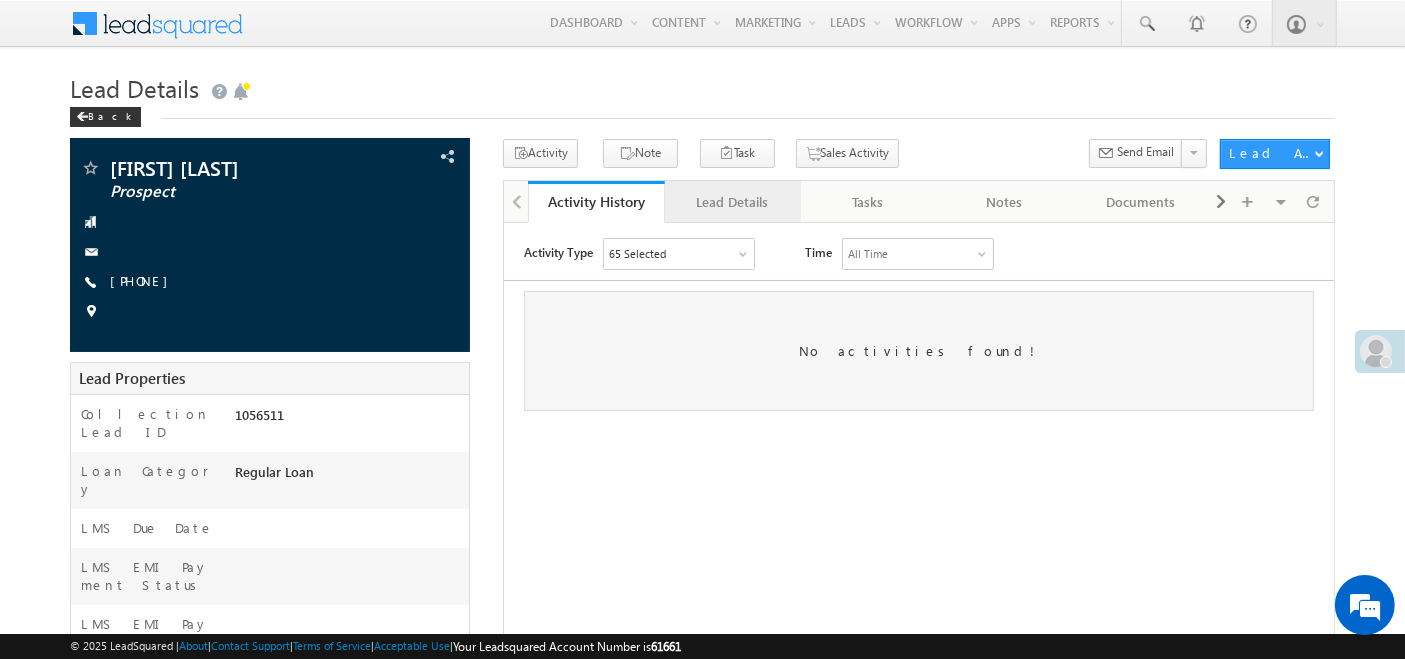 click on "Lead Details" at bounding box center (732, 202) 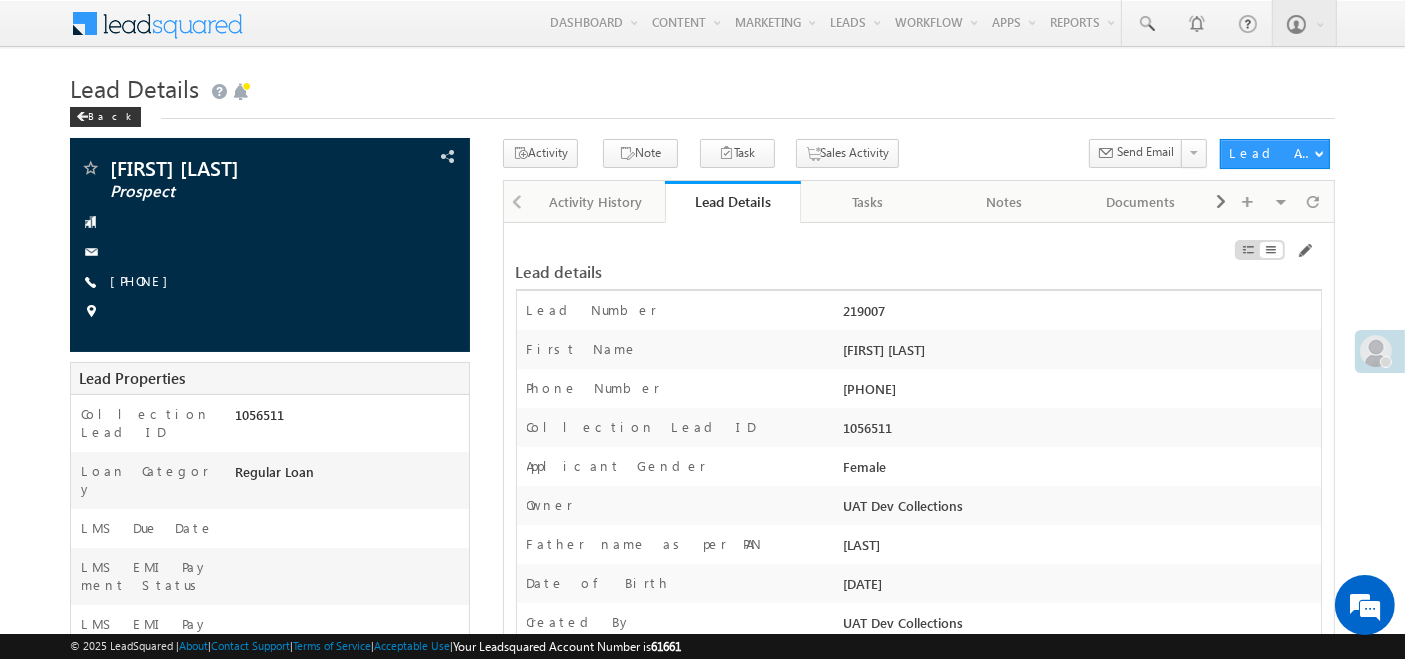 scroll, scrollTop: 0, scrollLeft: 0, axis: both 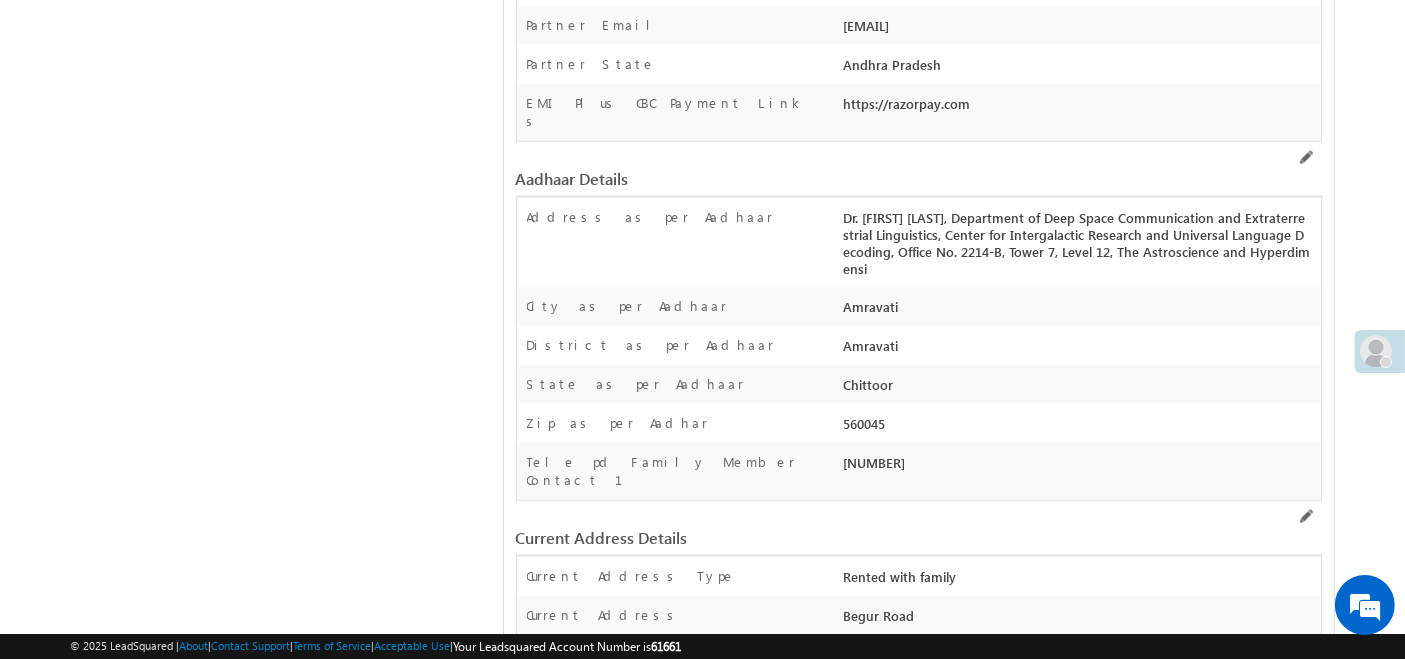 drag, startPoint x: 845, startPoint y: 328, endPoint x: 1208, endPoint y: 315, distance: 363.2327 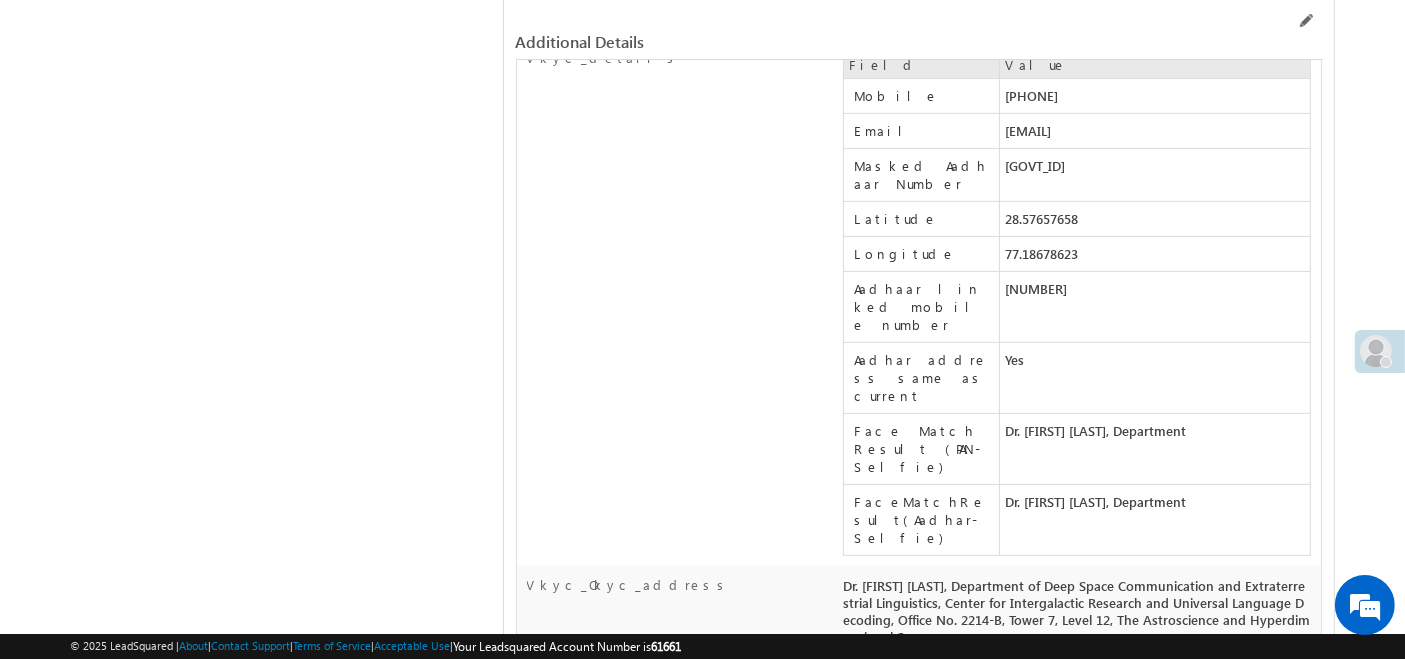 scroll, scrollTop: 9585, scrollLeft: 0, axis: vertical 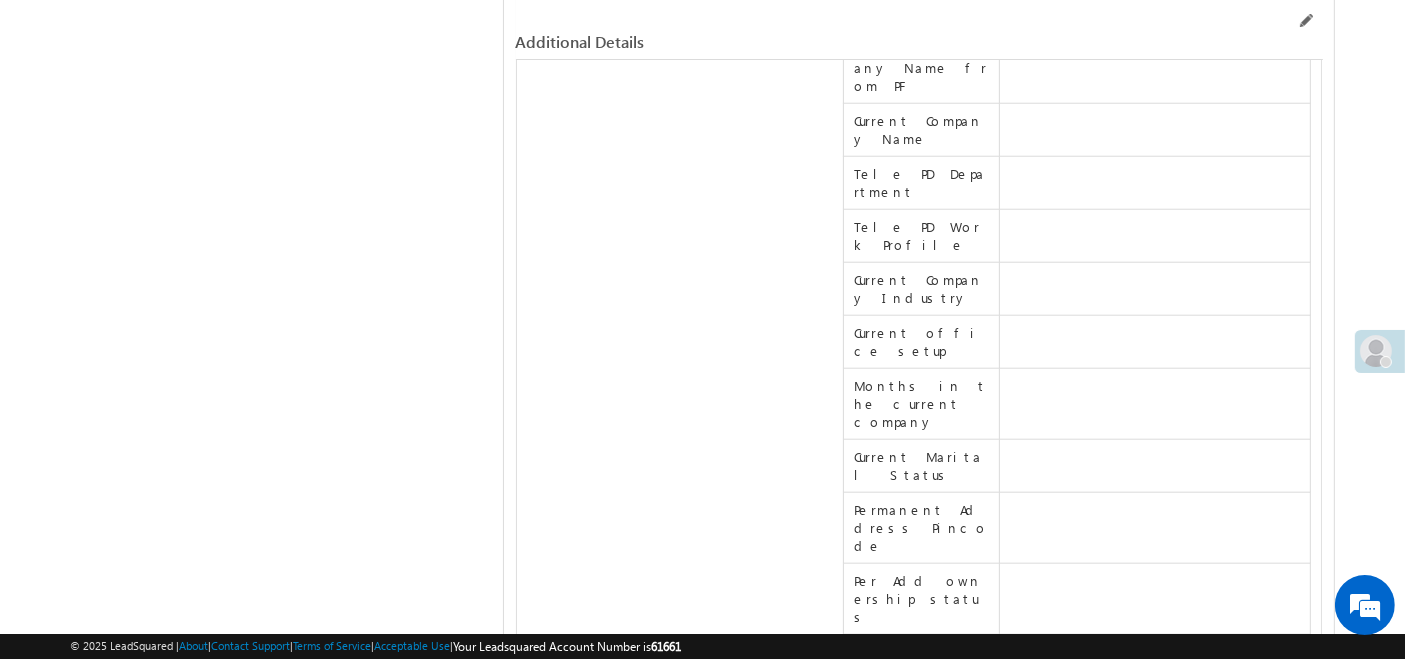 drag, startPoint x: 847, startPoint y: 447, endPoint x: 1205, endPoint y: 435, distance: 358.20105 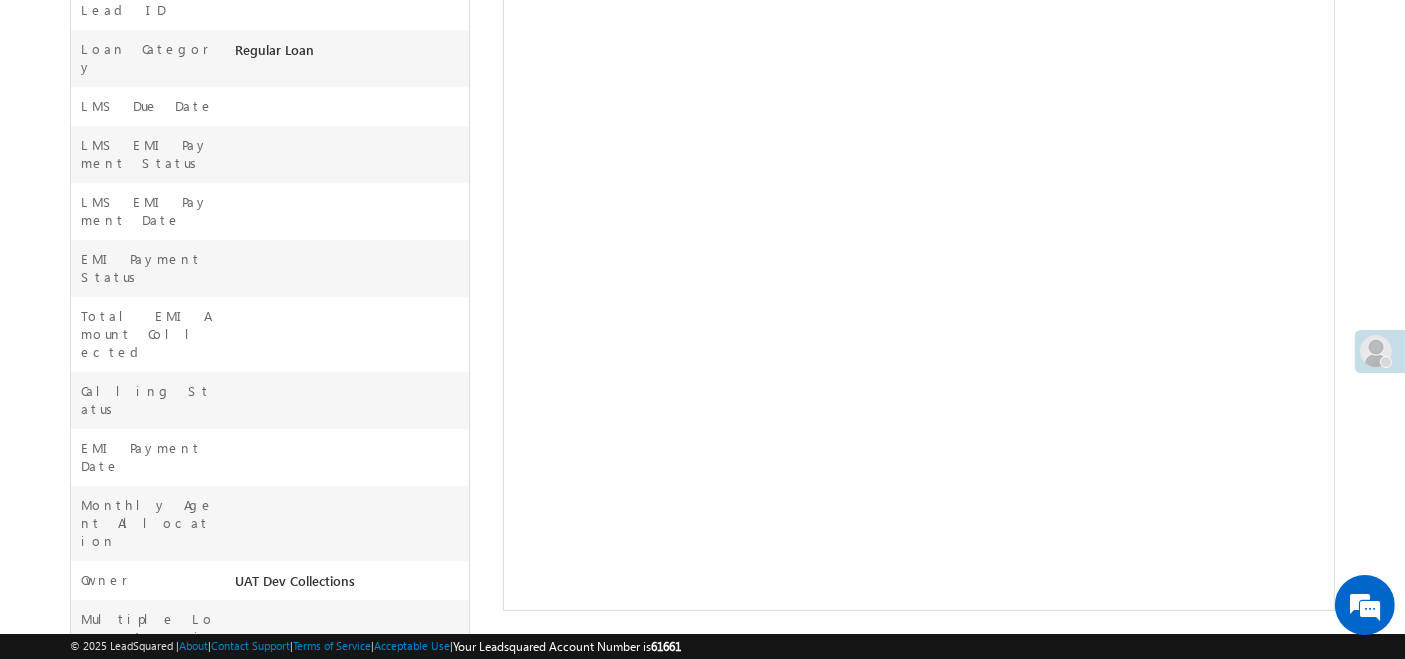 scroll, scrollTop: 0, scrollLeft: 0, axis: both 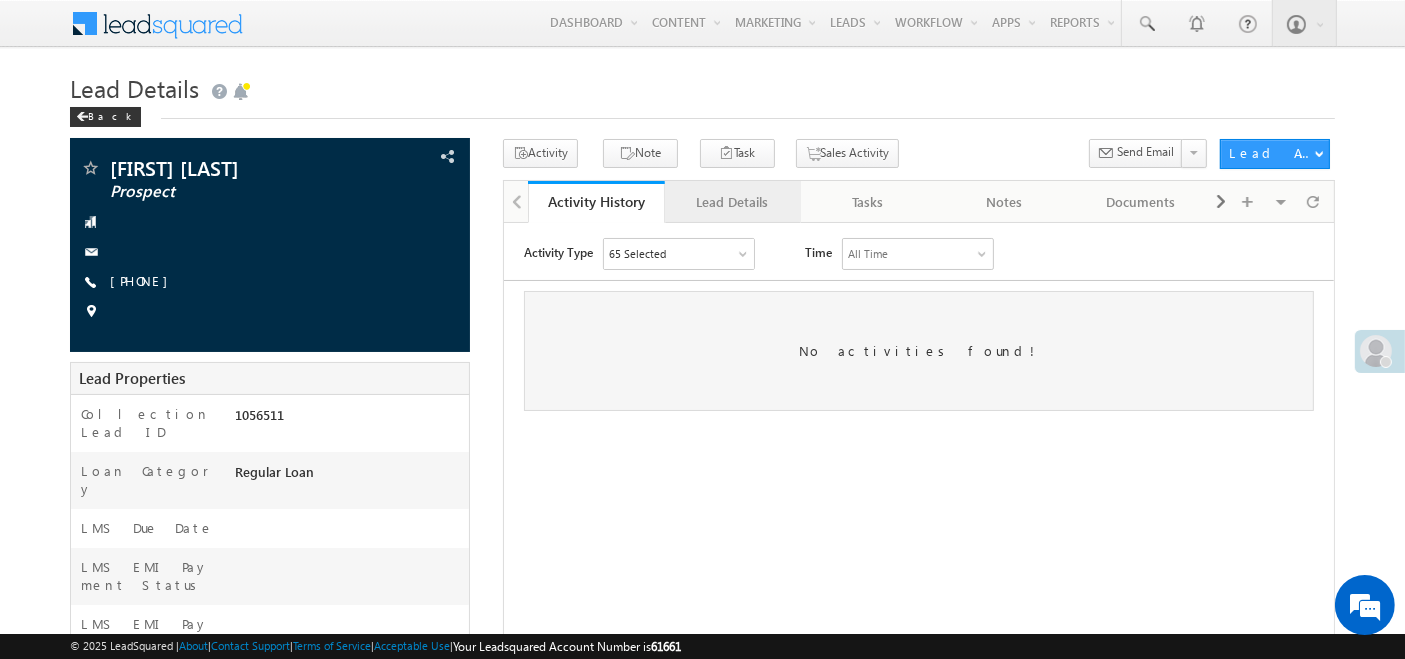 click on "Lead Details" at bounding box center [732, 202] 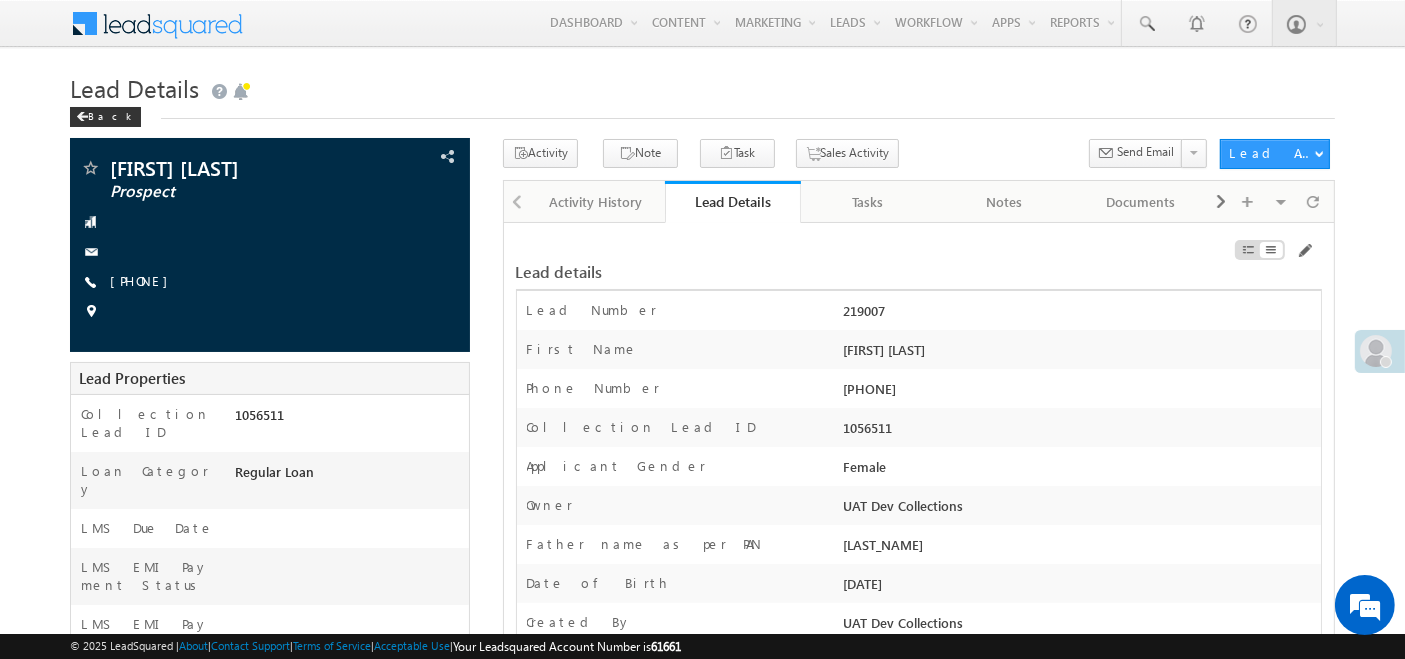 scroll, scrollTop: 0, scrollLeft: 0, axis: both 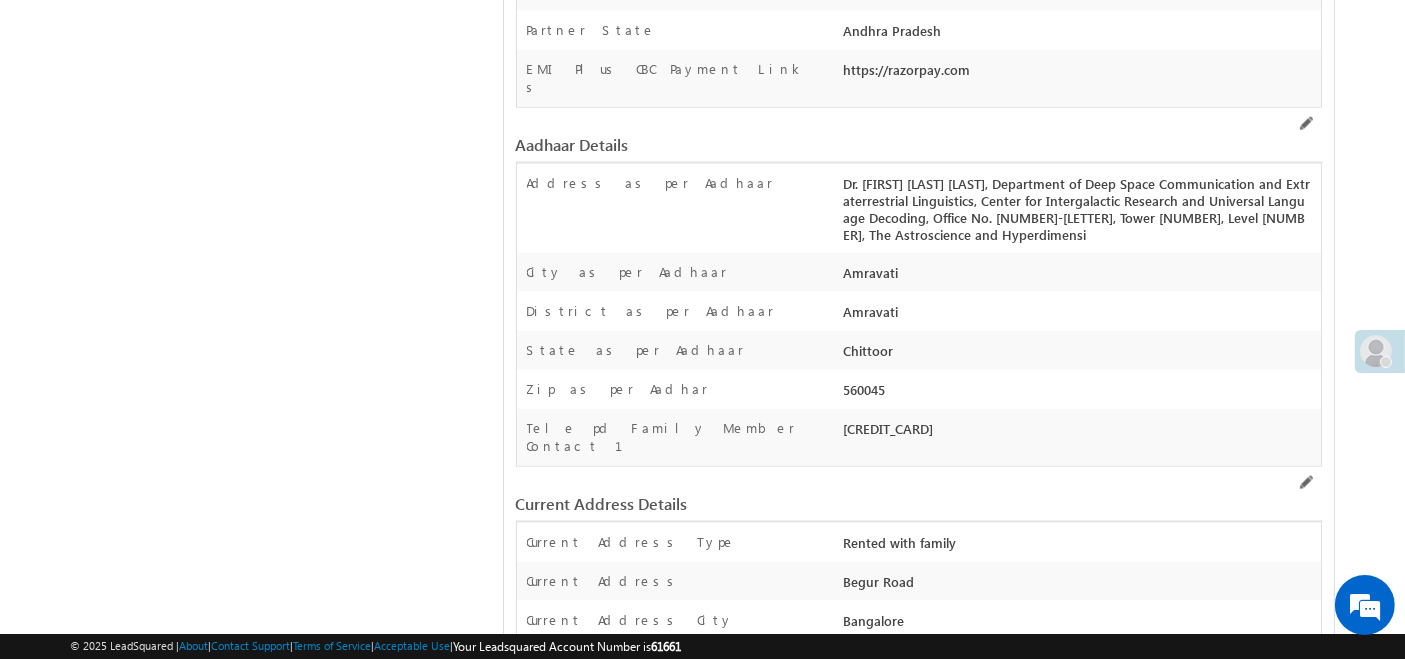 drag, startPoint x: 844, startPoint y: 330, endPoint x: 1202, endPoint y: 330, distance: 358 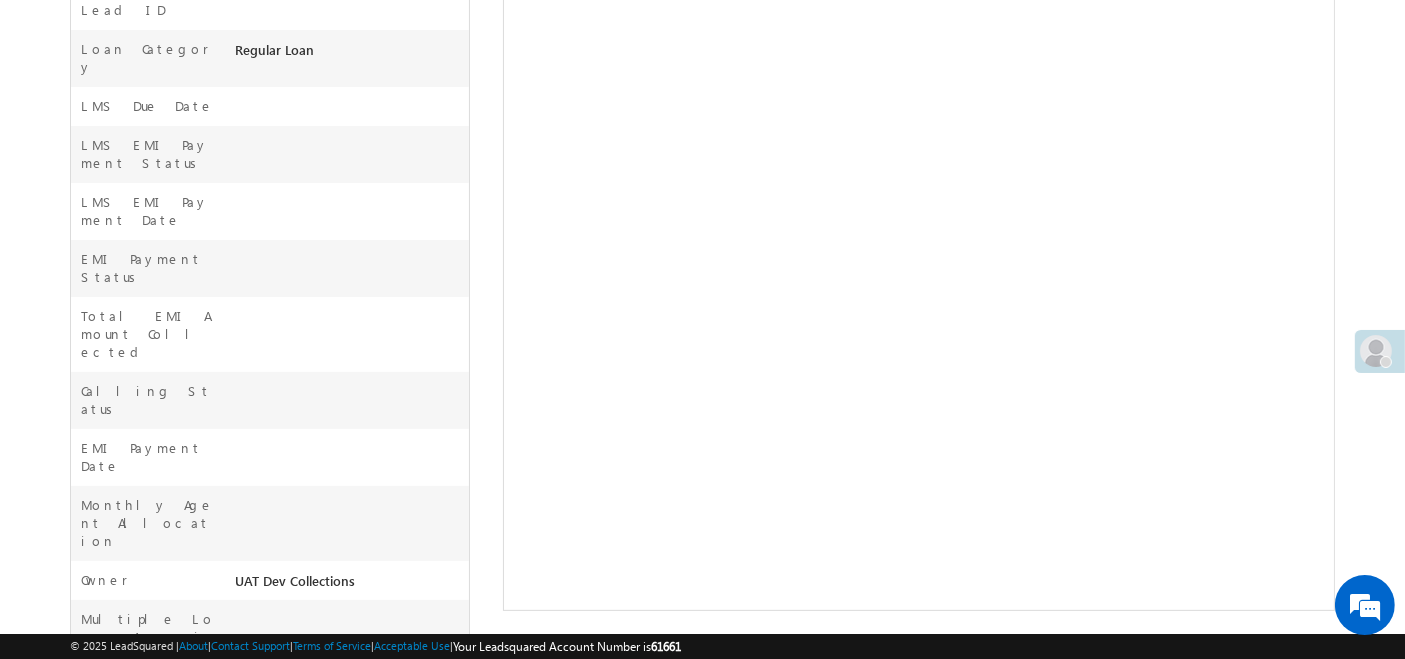 scroll, scrollTop: 0, scrollLeft: 0, axis: both 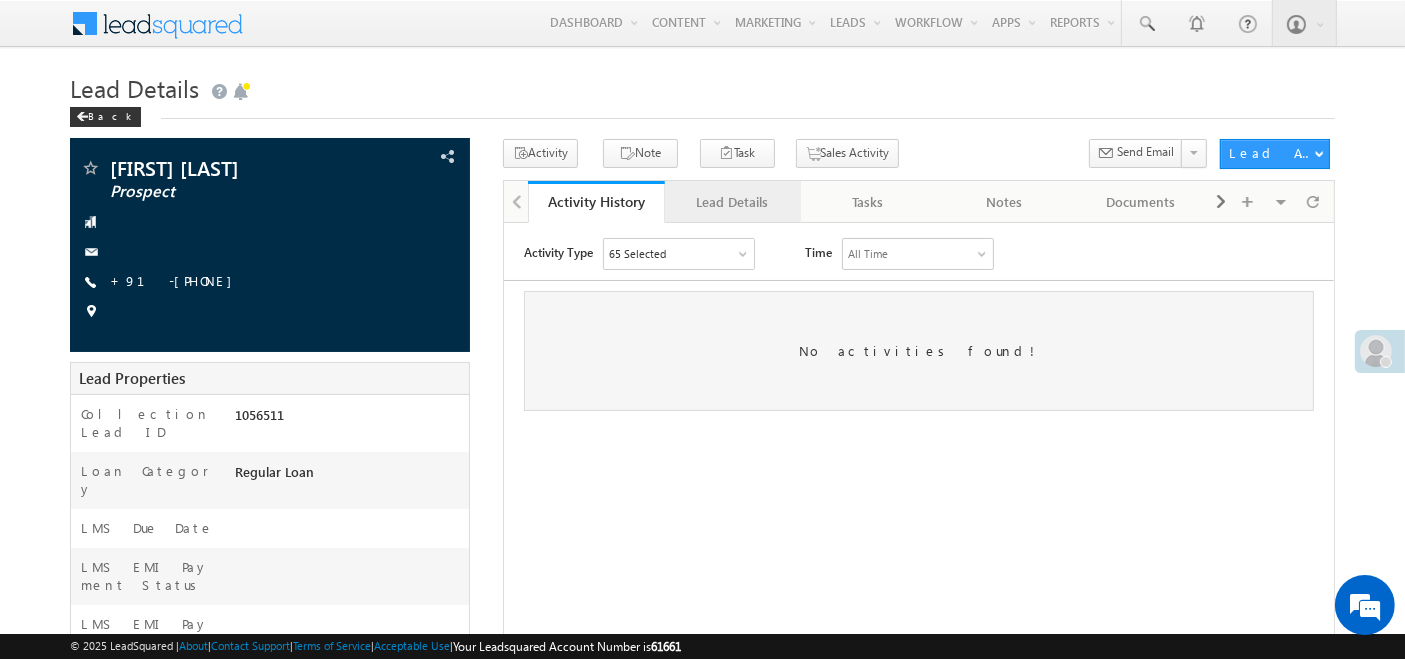 click on "Lead Details" at bounding box center (733, 202) 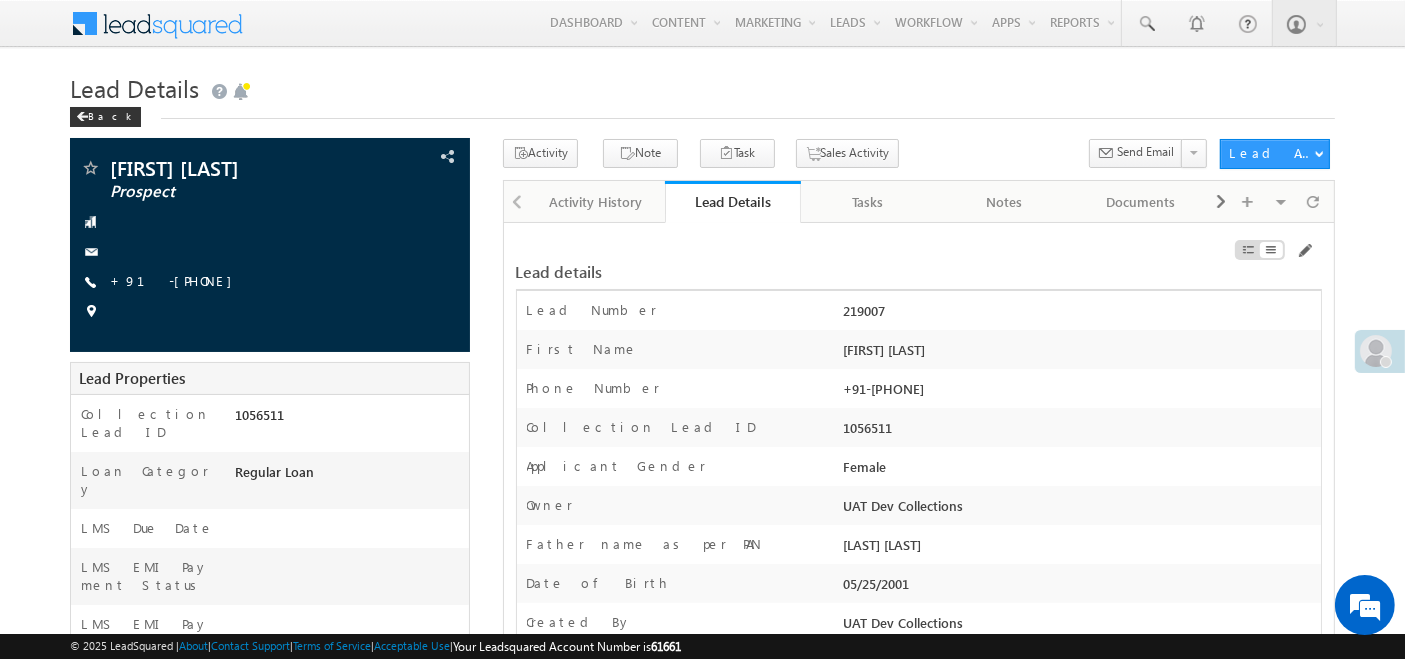 scroll, scrollTop: 2615, scrollLeft: 0, axis: vertical 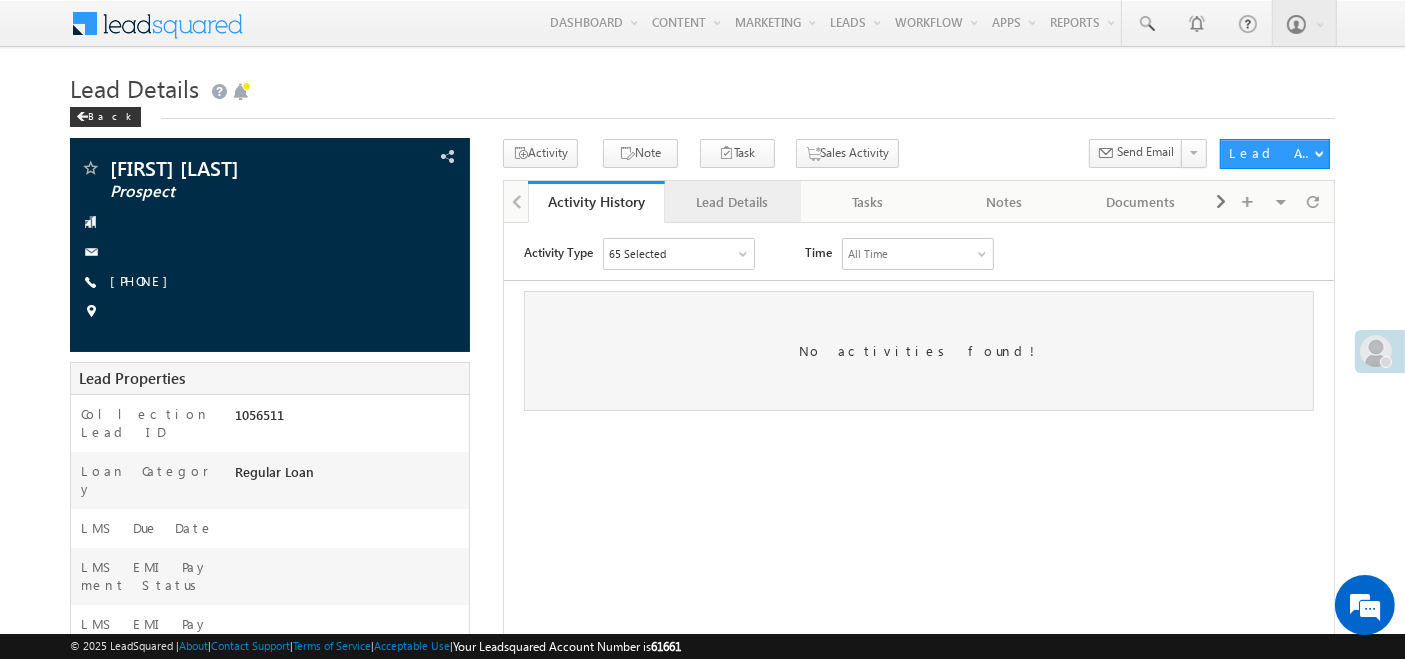 click on "Lead Details" at bounding box center [732, 202] 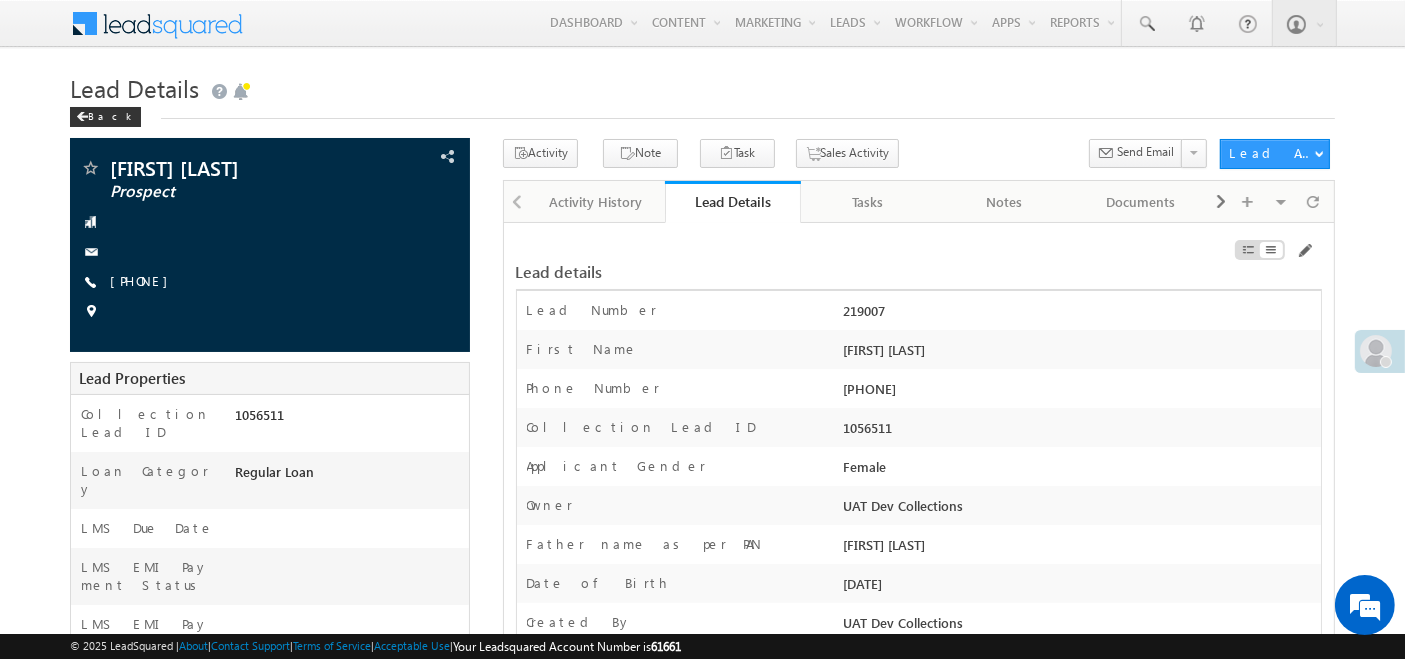scroll, scrollTop: 0, scrollLeft: 0, axis: both 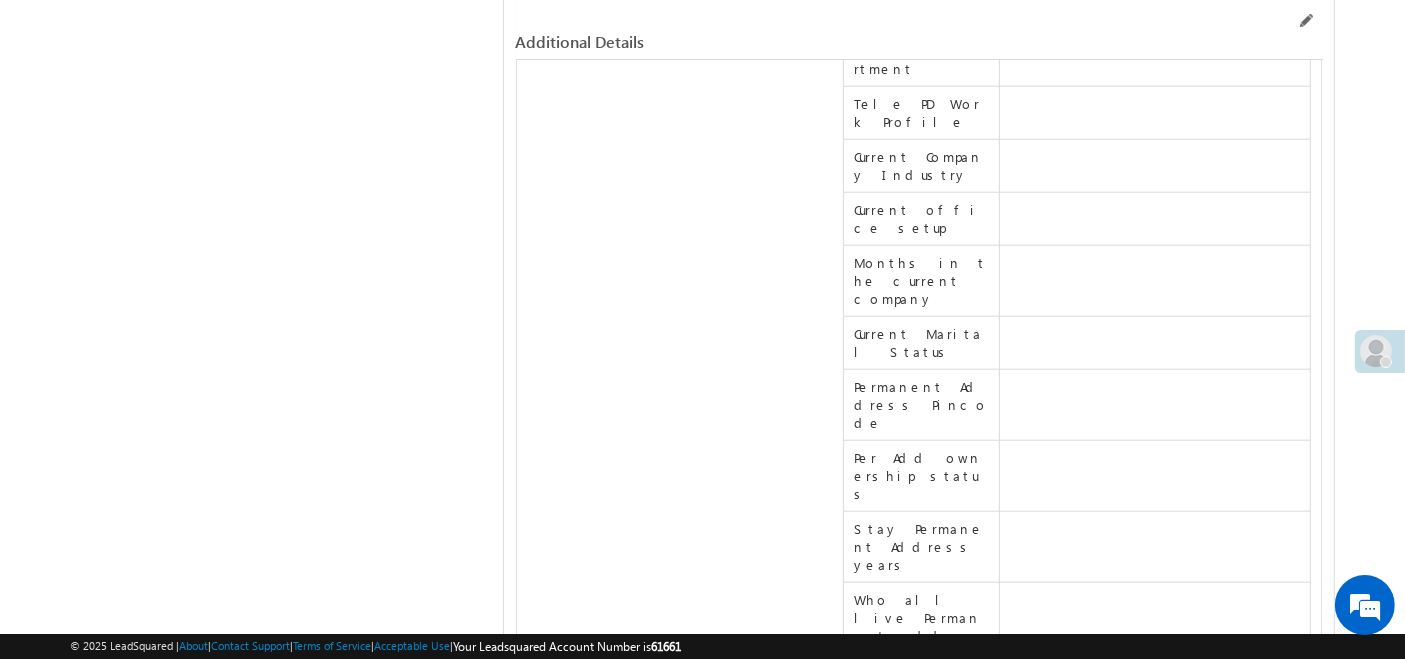 drag, startPoint x: 845, startPoint y: 311, endPoint x: 861, endPoint y: 542, distance: 231.55345 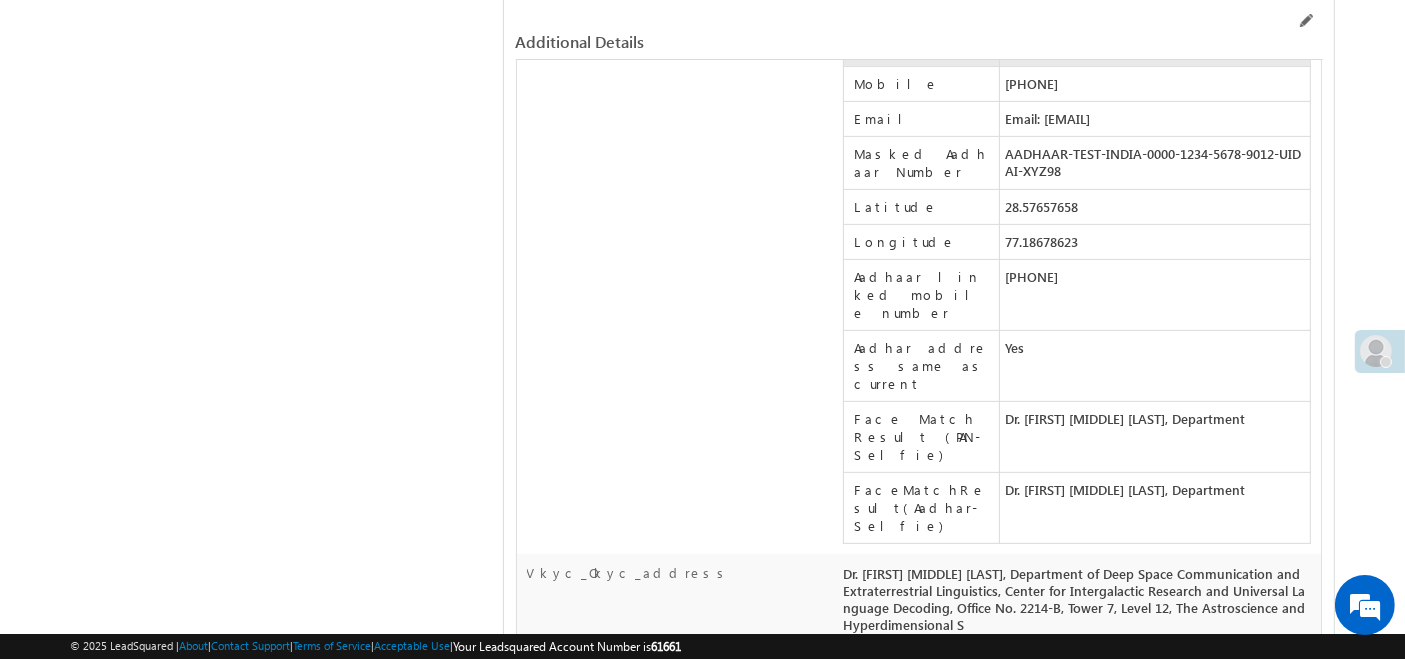 scroll, scrollTop: 8306, scrollLeft: 0, axis: vertical 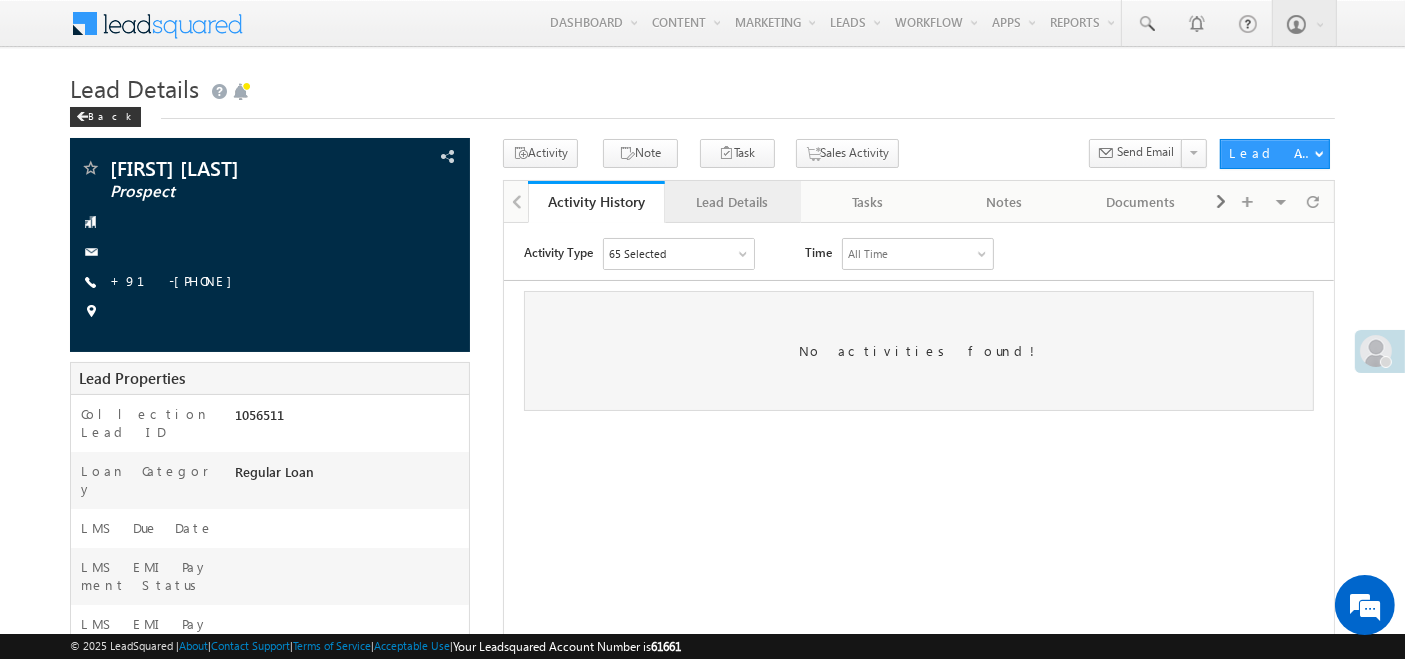 click on "Lead Details" at bounding box center (732, 202) 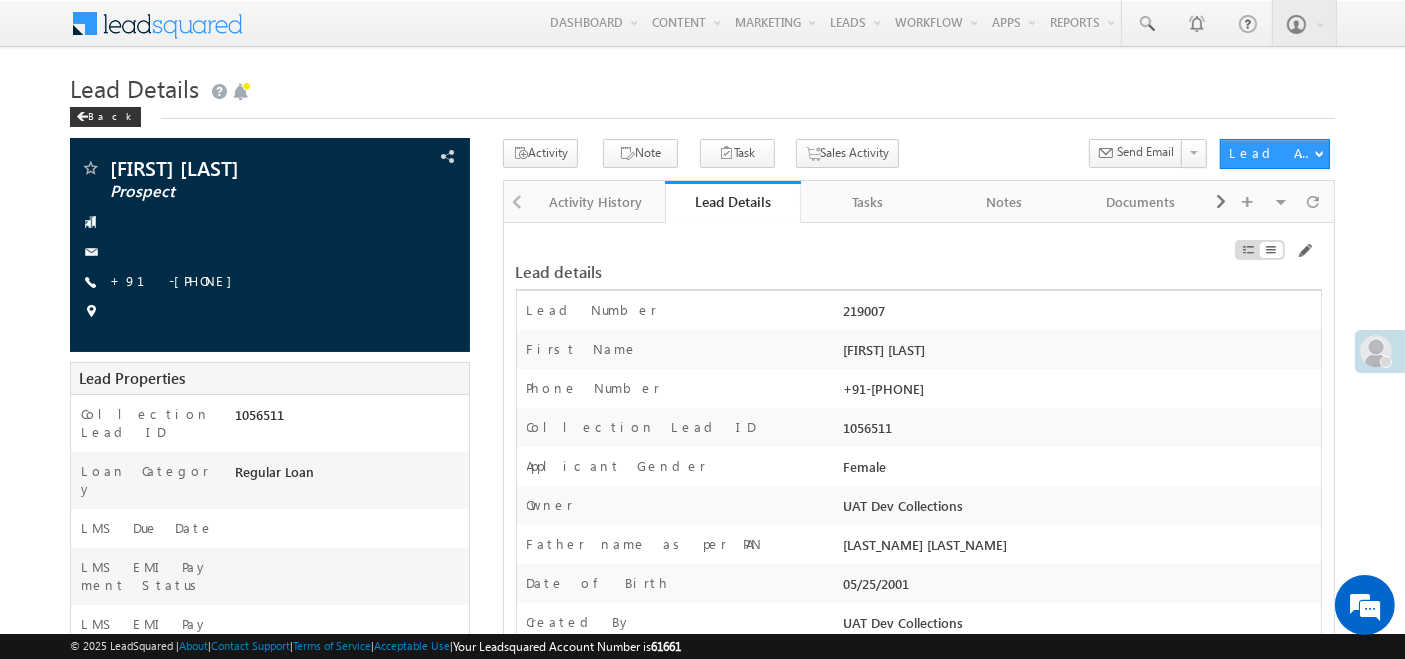 scroll, scrollTop: 0, scrollLeft: 0, axis: both 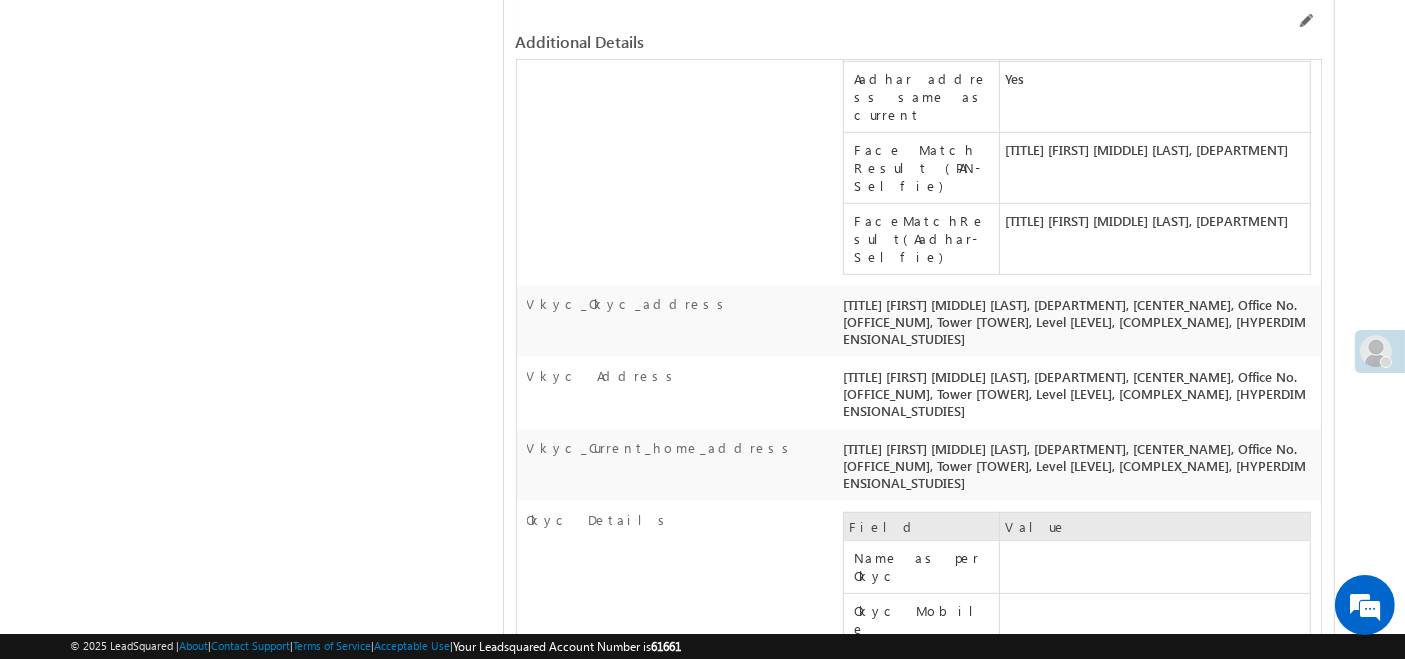 drag, startPoint x: 1005, startPoint y: 264, endPoint x: 1026, endPoint y: 278, distance: 25.23886 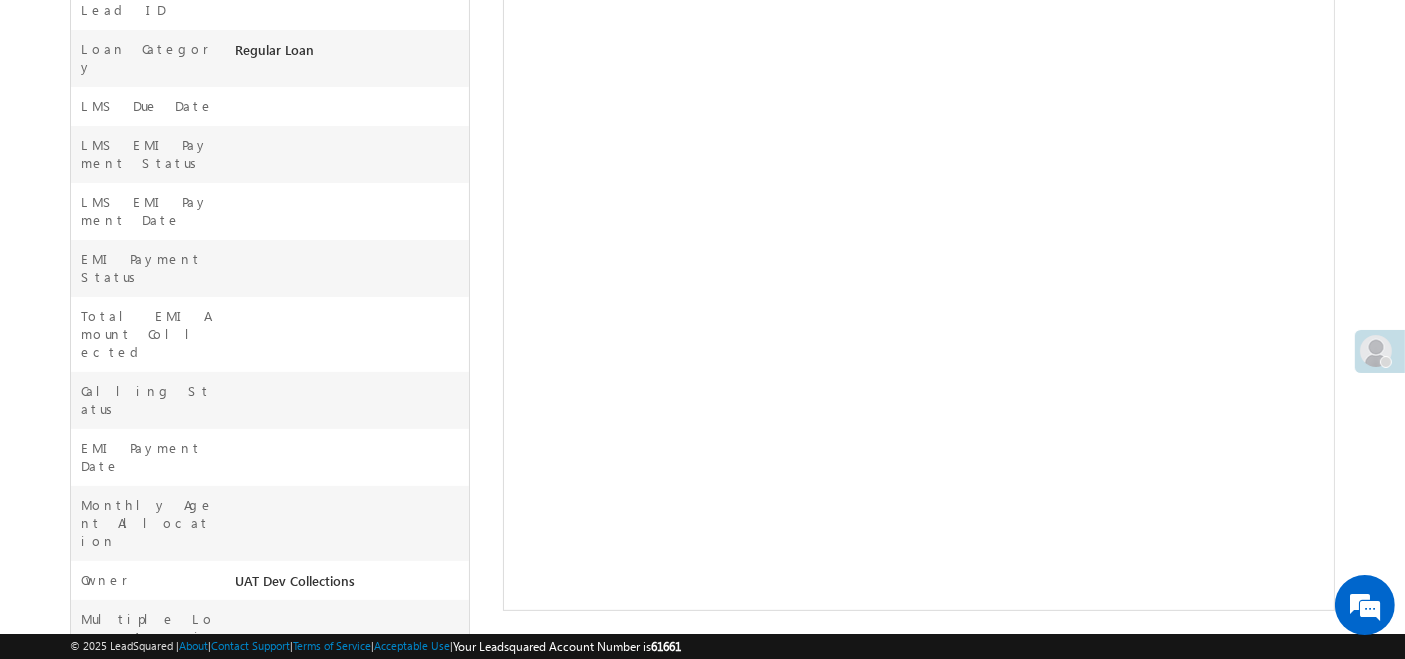 scroll, scrollTop: 0, scrollLeft: 0, axis: both 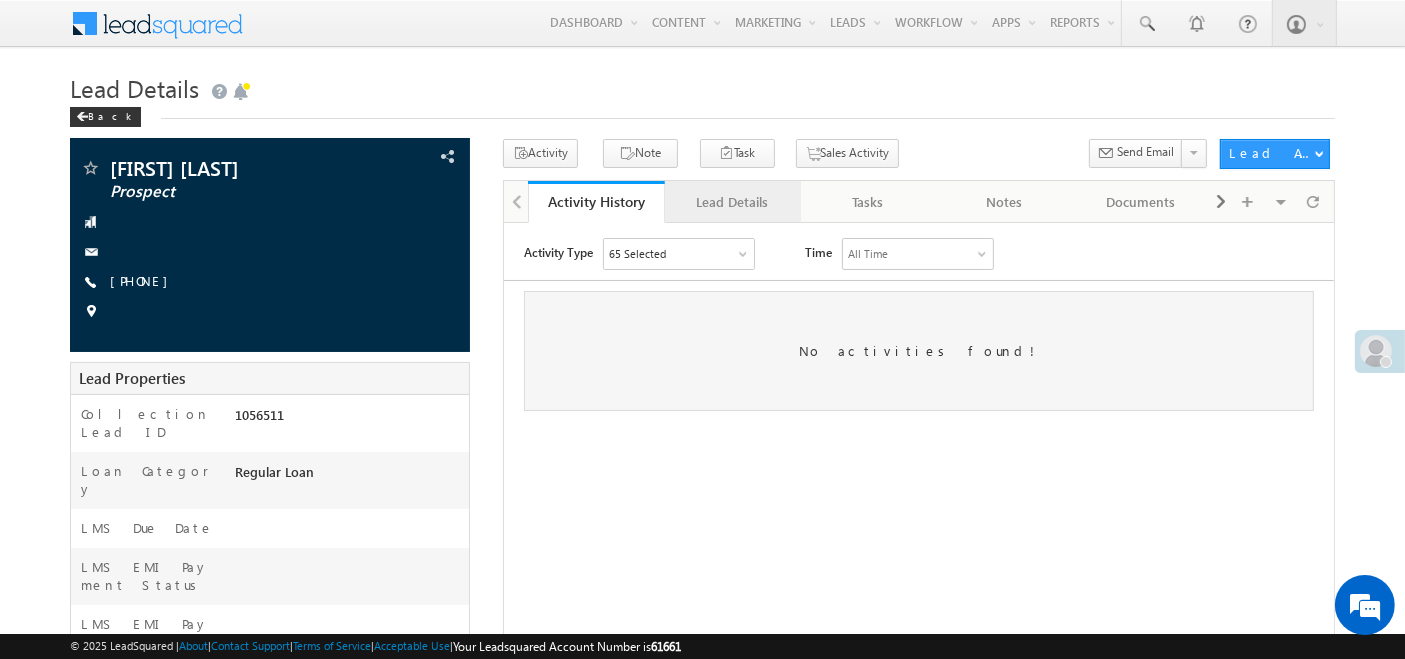 click on "Lead Details" at bounding box center (732, 202) 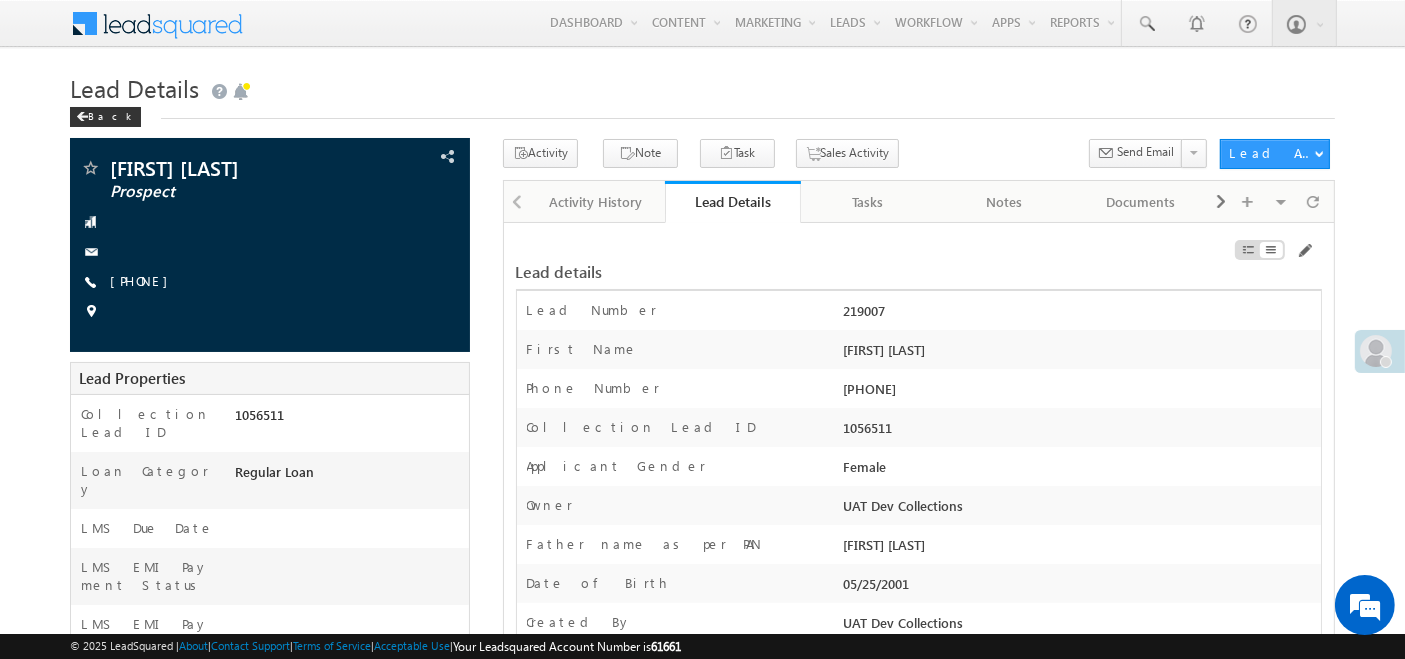 scroll, scrollTop: 2615, scrollLeft: 0, axis: vertical 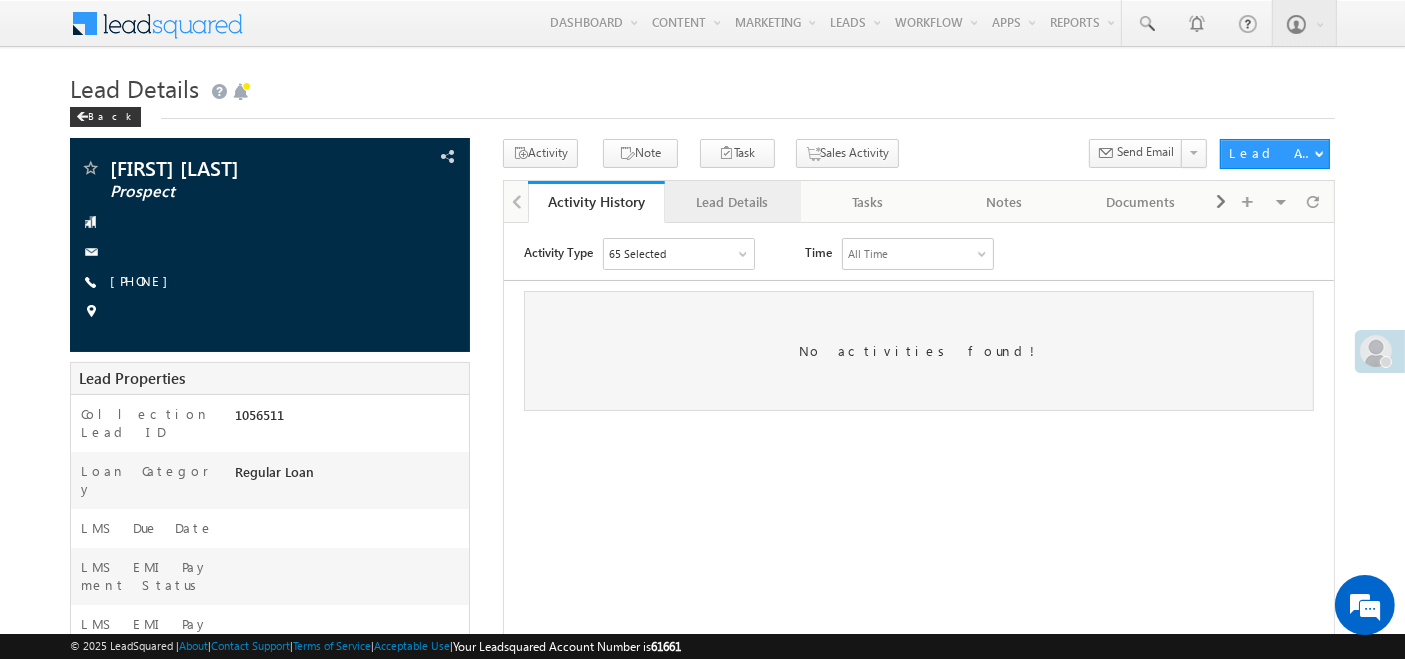click on "Lead Details" at bounding box center (732, 202) 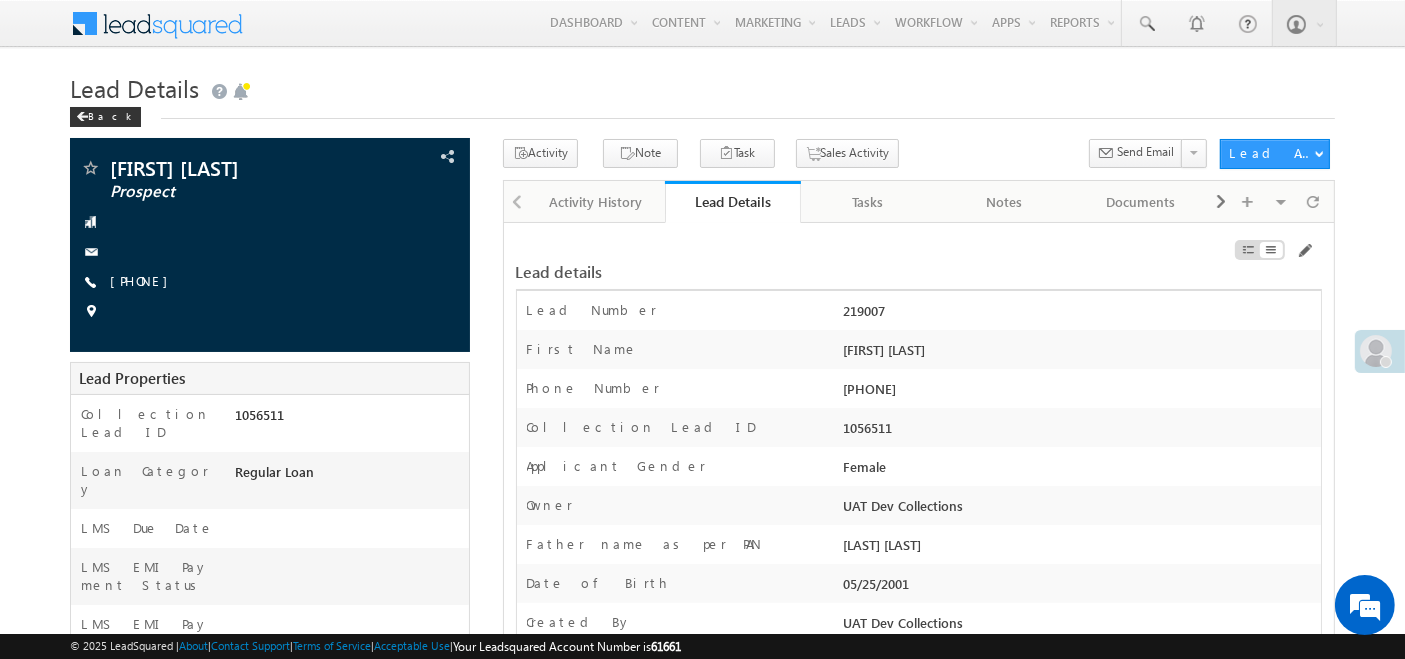 scroll, scrollTop: 0, scrollLeft: 0, axis: both 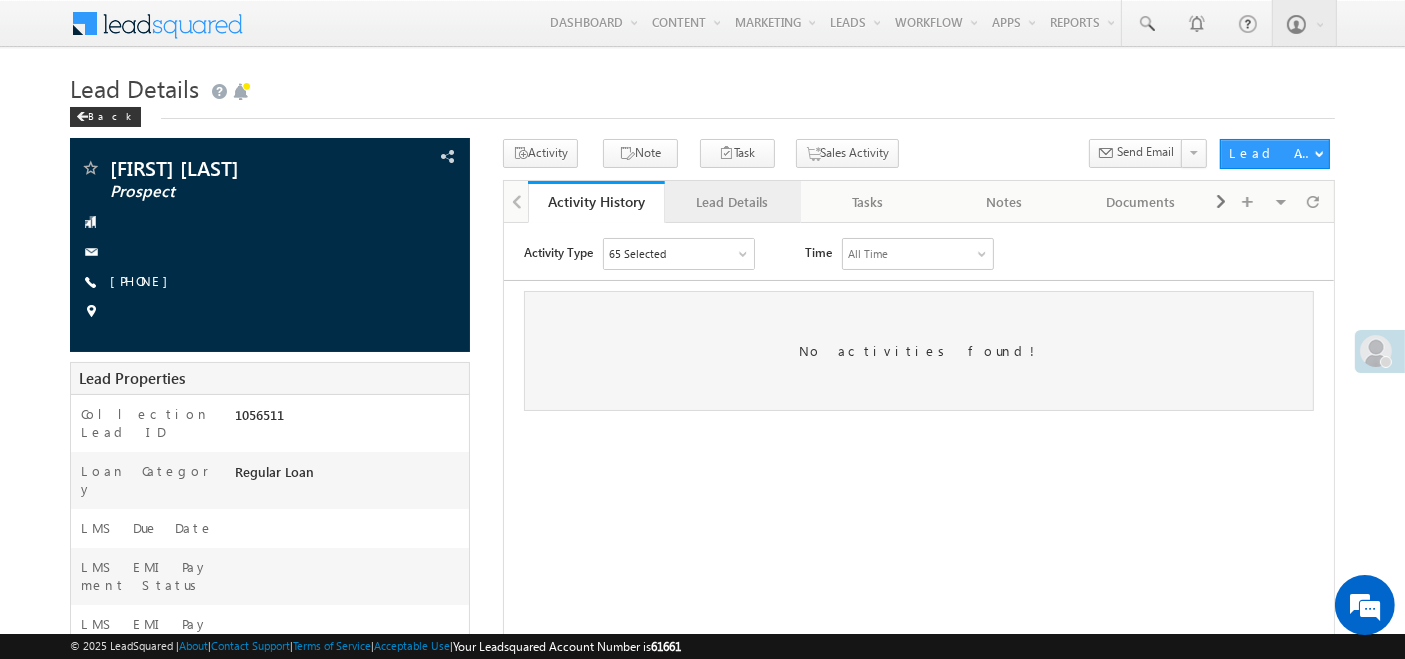 click on "Lead Details" at bounding box center (732, 202) 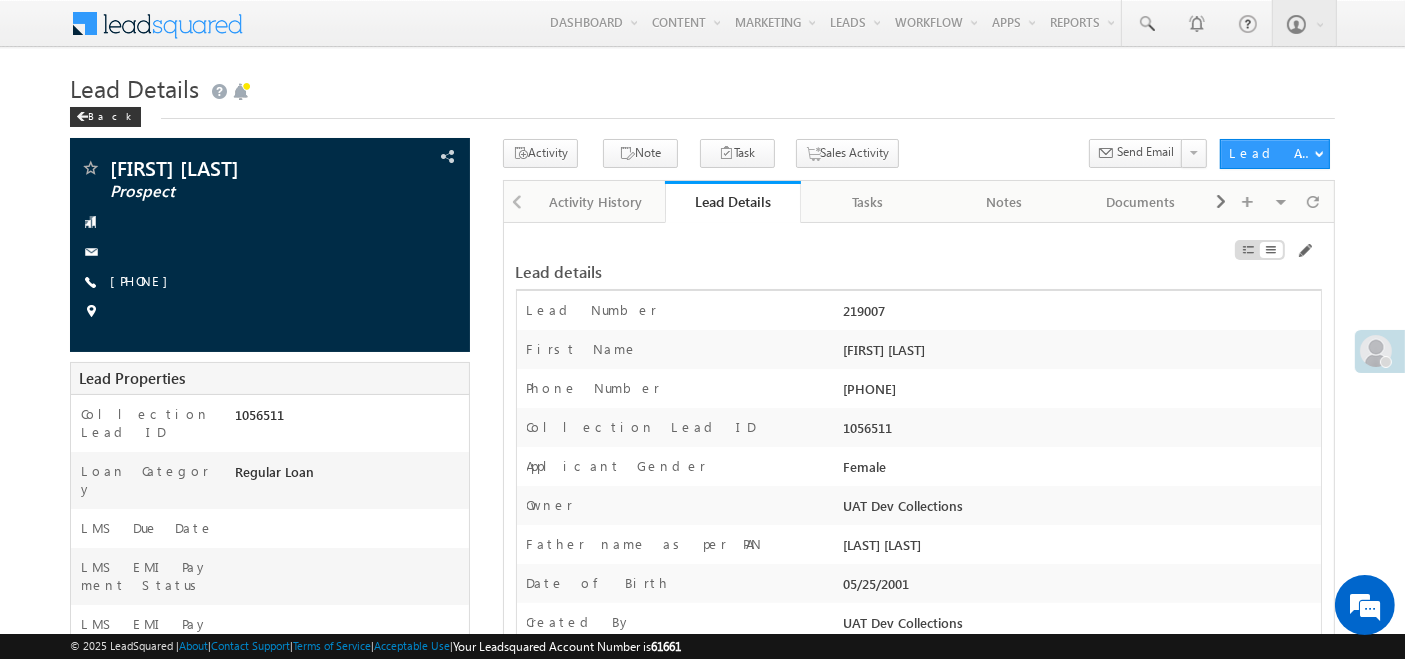 scroll, scrollTop: 0, scrollLeft: 0, axis: both 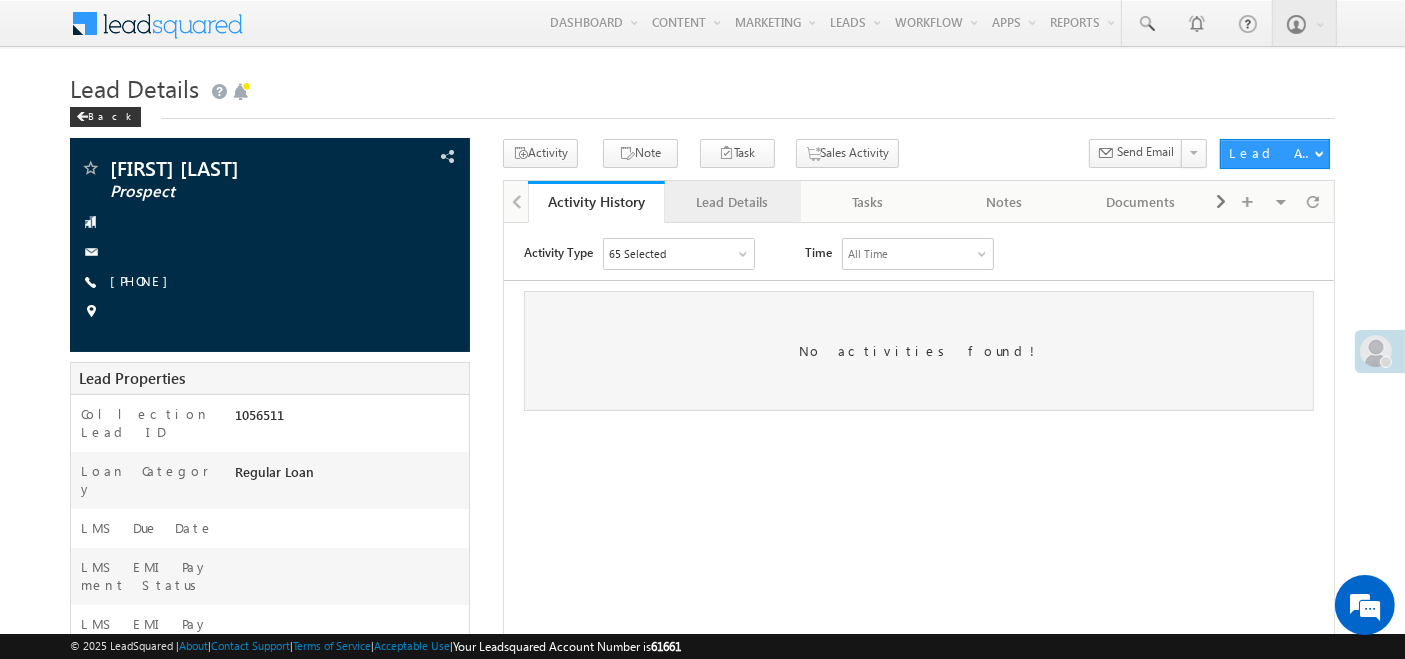 click on "Lead Details" at bounding box center [733, 202] 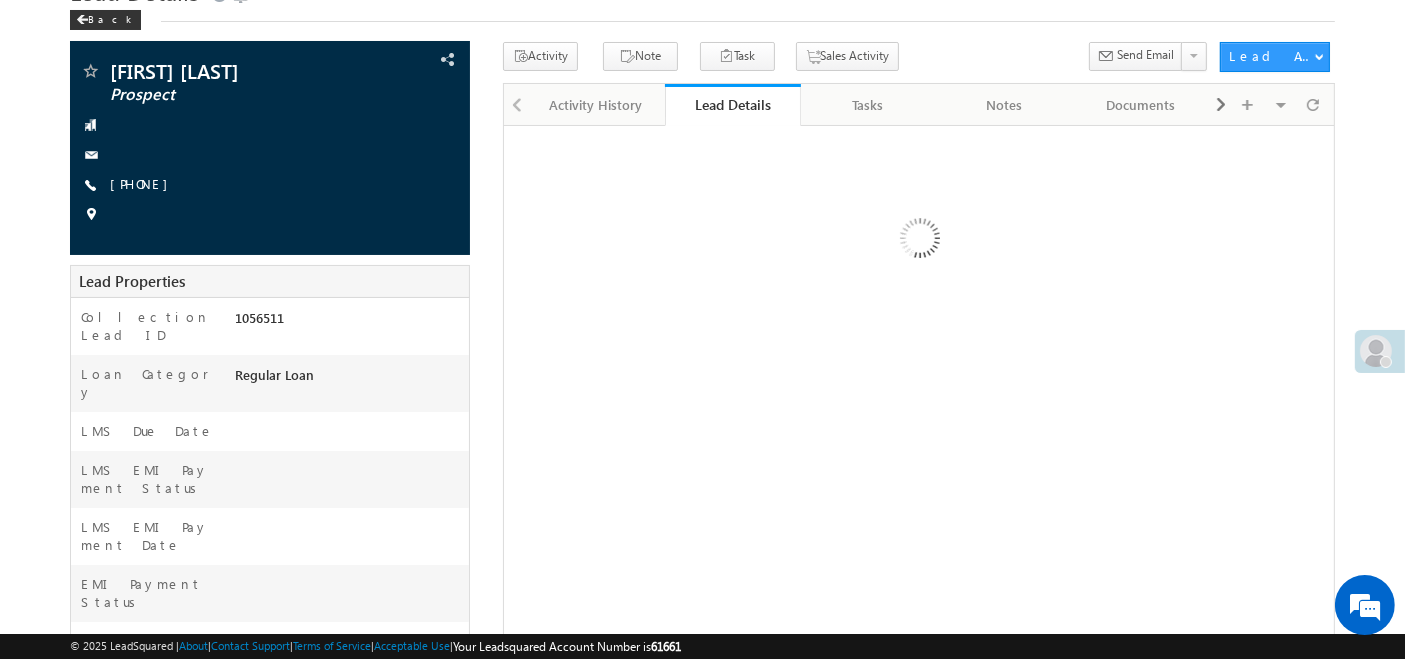 scroll, scrollTop: 97, scrollLeft: 0, axis: vertical 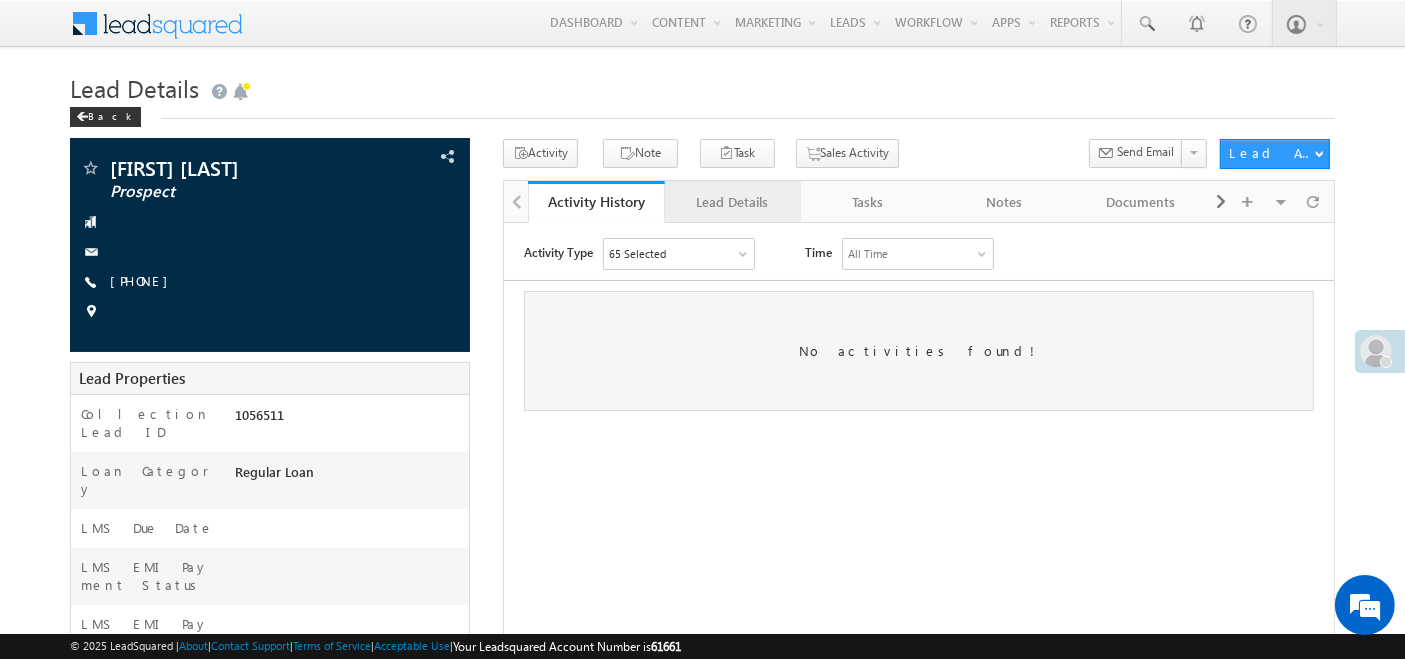 click on "Lead Details" at bounding box center (732, 202) 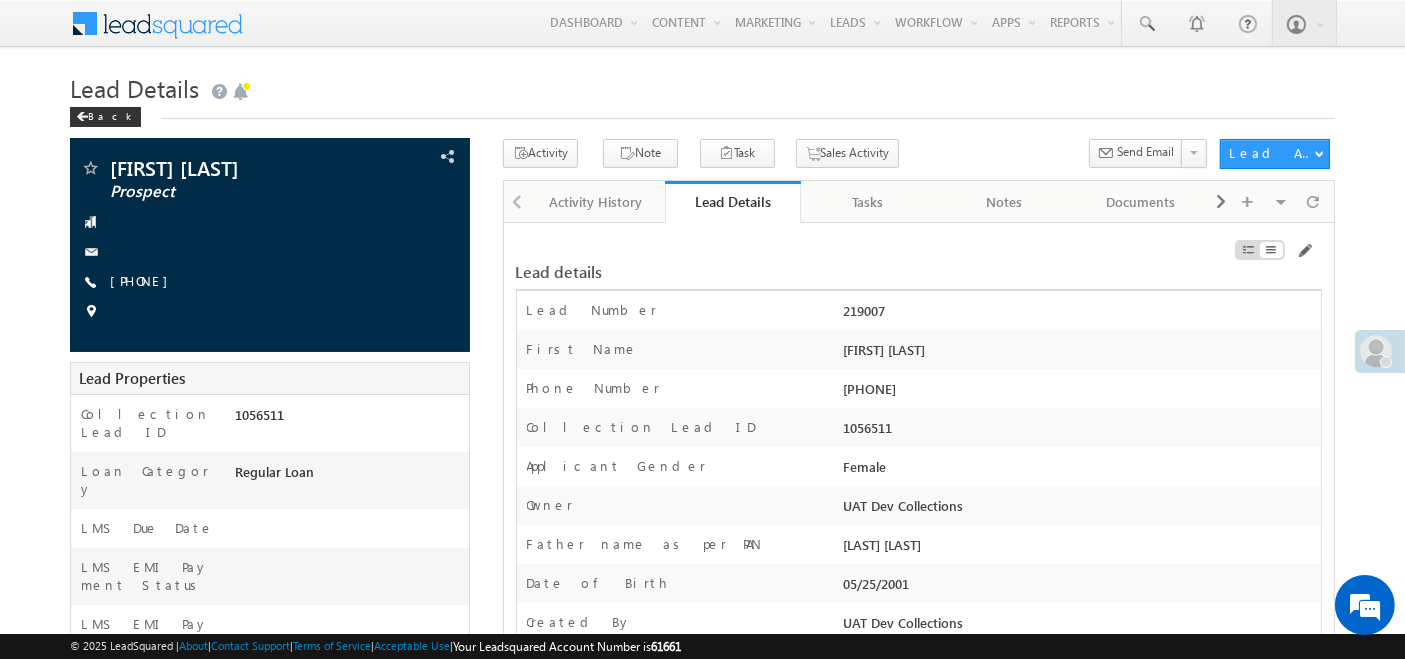 scroll, scrollTop: 0, scrollLeft: 0, axis: both 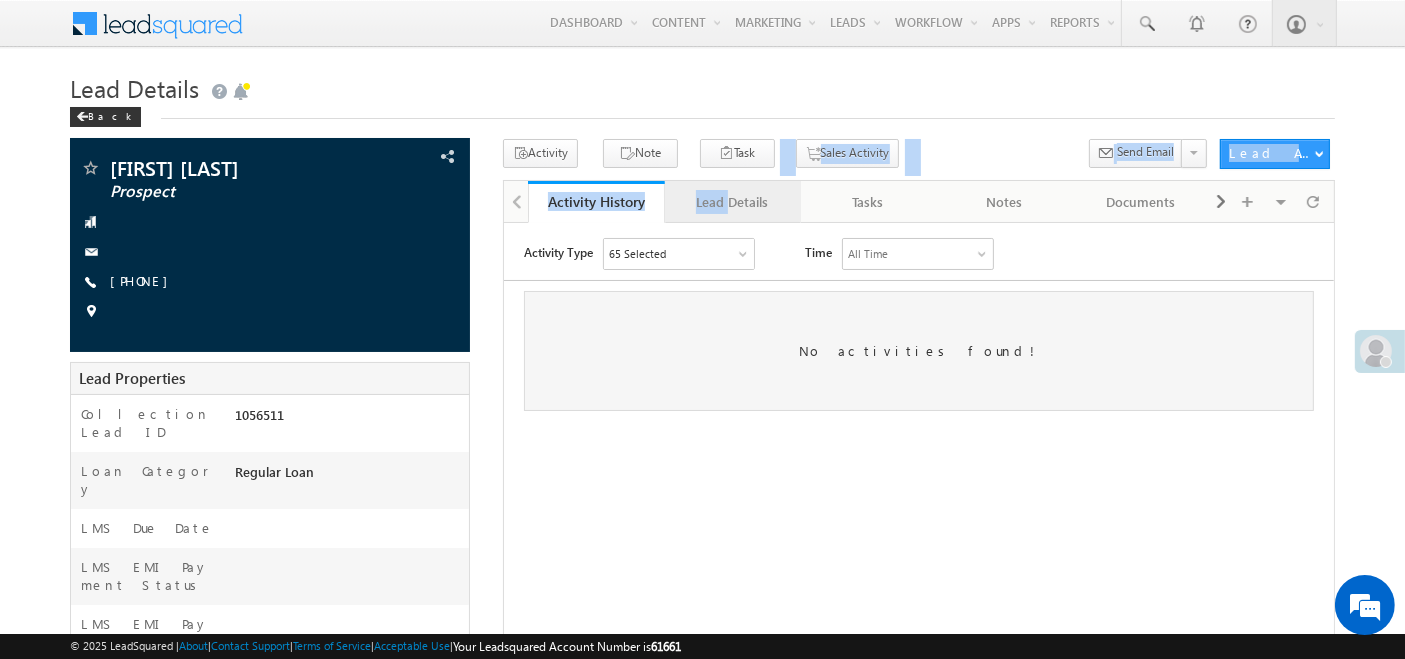 drag, startPoint x: 734, startPoint y: 177, endPoint x: 734, endPoint y: 204, distance: 27 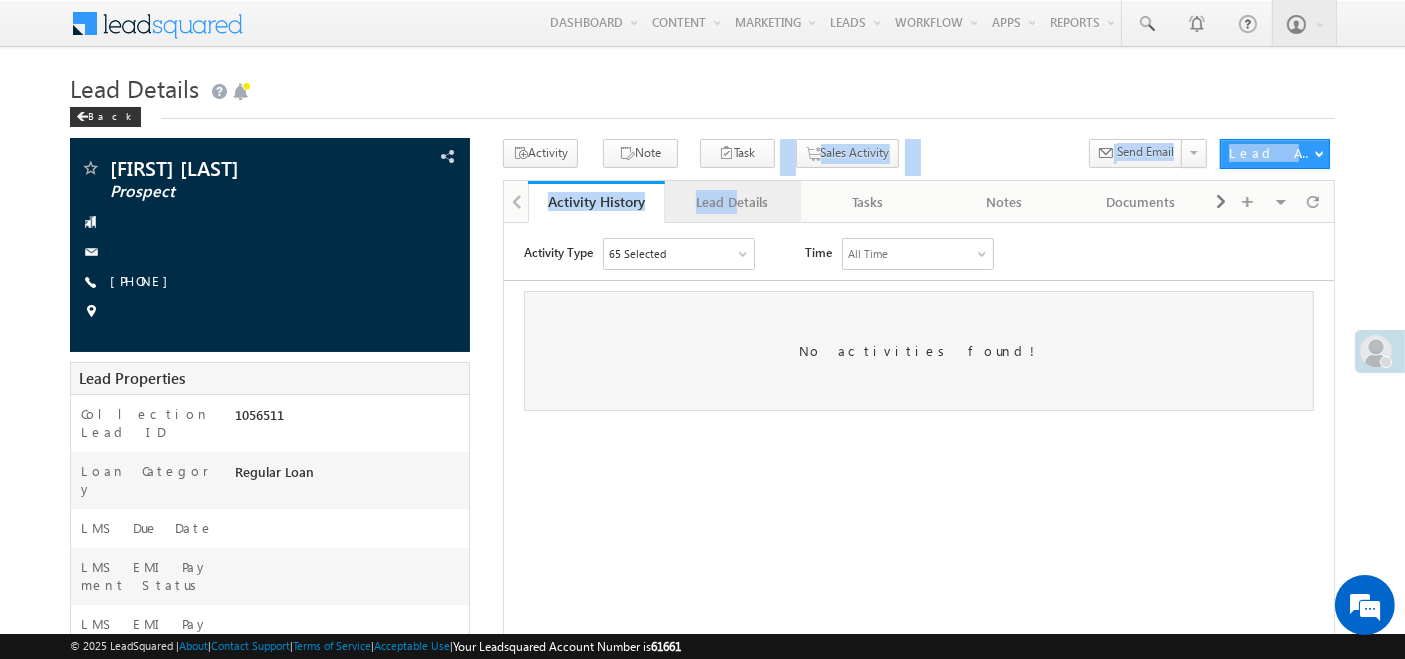 click on "Lead Details" at bounding box center (732, 202) 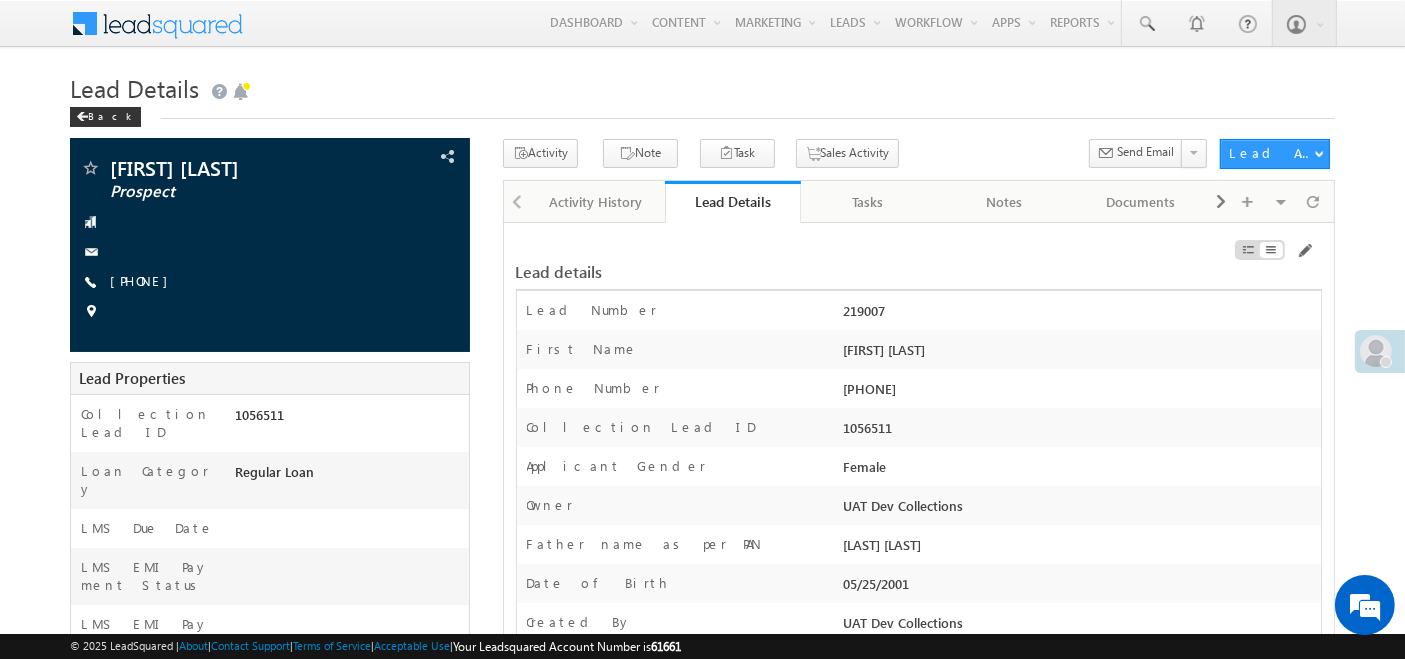 click on "Lead Details" at bounding box center [702, 86] 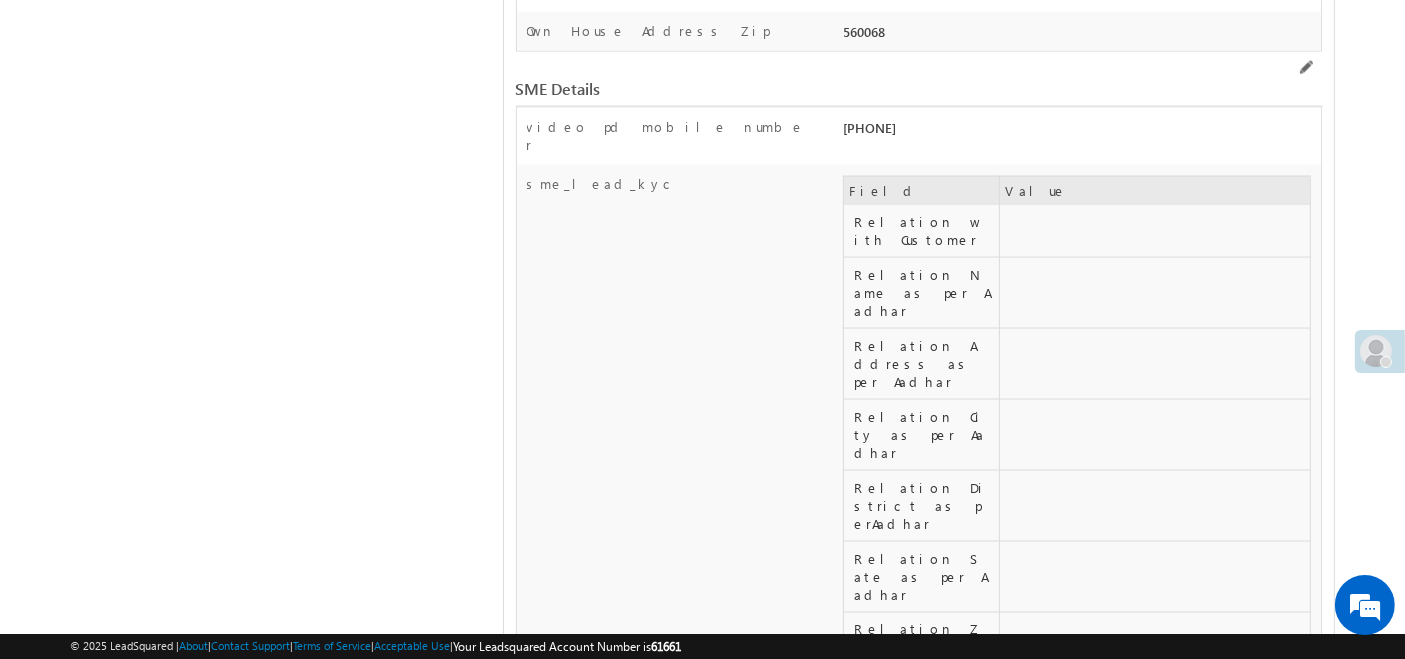 scroll, scrollTop: 8358, scrollLeft: 0, axis: vertical 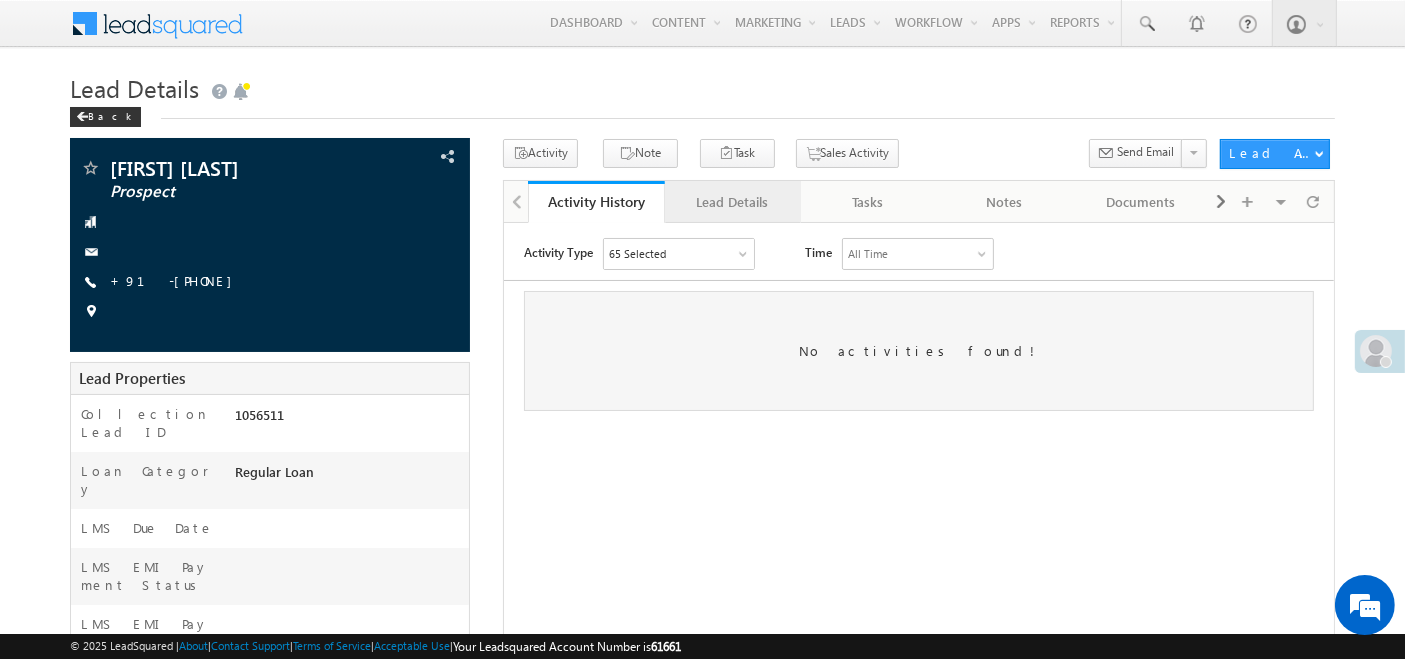 click on "Lead Details" at bounding box center [732, 202] 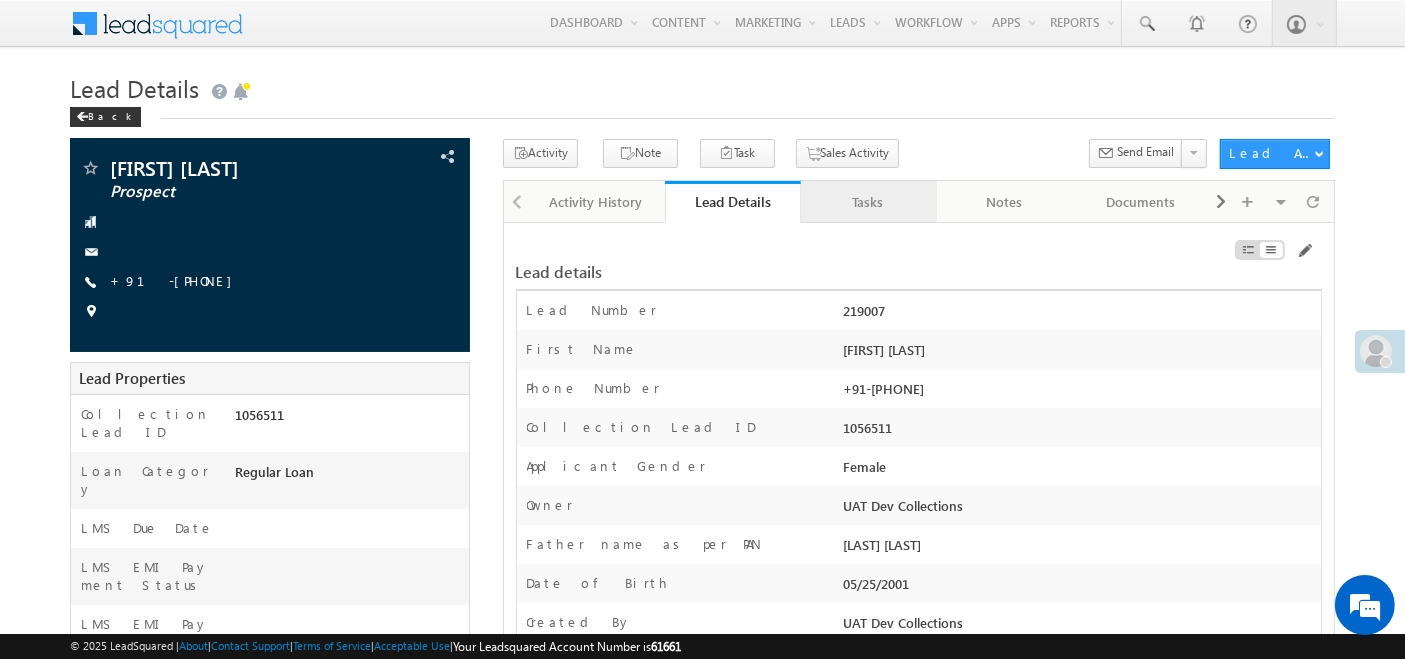 scroll, scrollTop: 0, scrollLeft: 0, axis: both 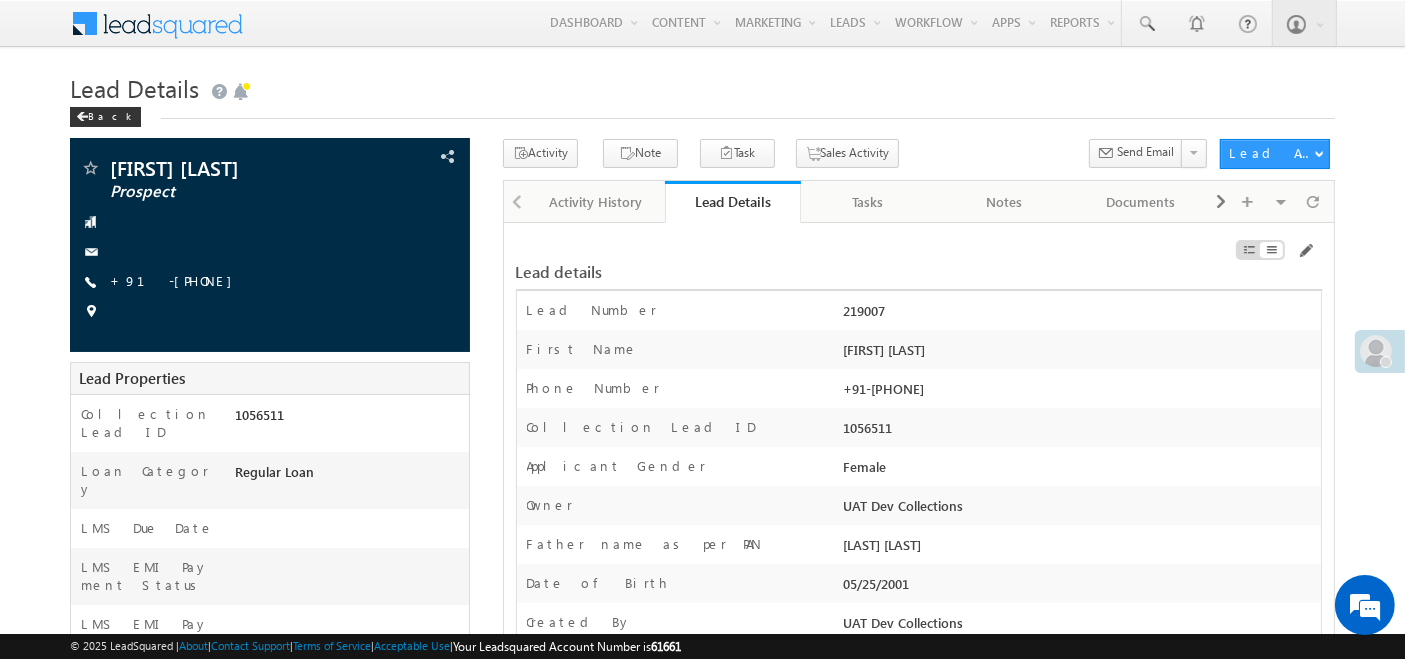 click on "Lead Details" at bounding box center (702, 86) 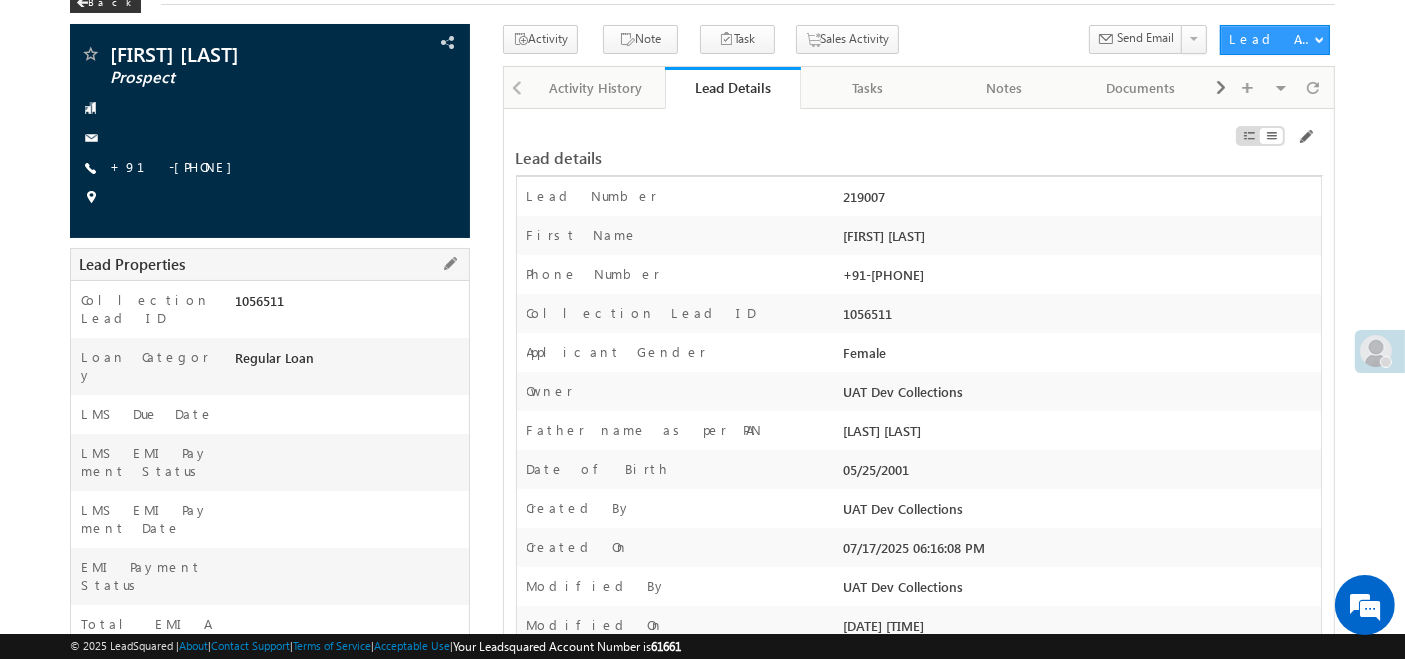 scroll, scrollTop: 113, scrollLeft: 0, axis: vertical 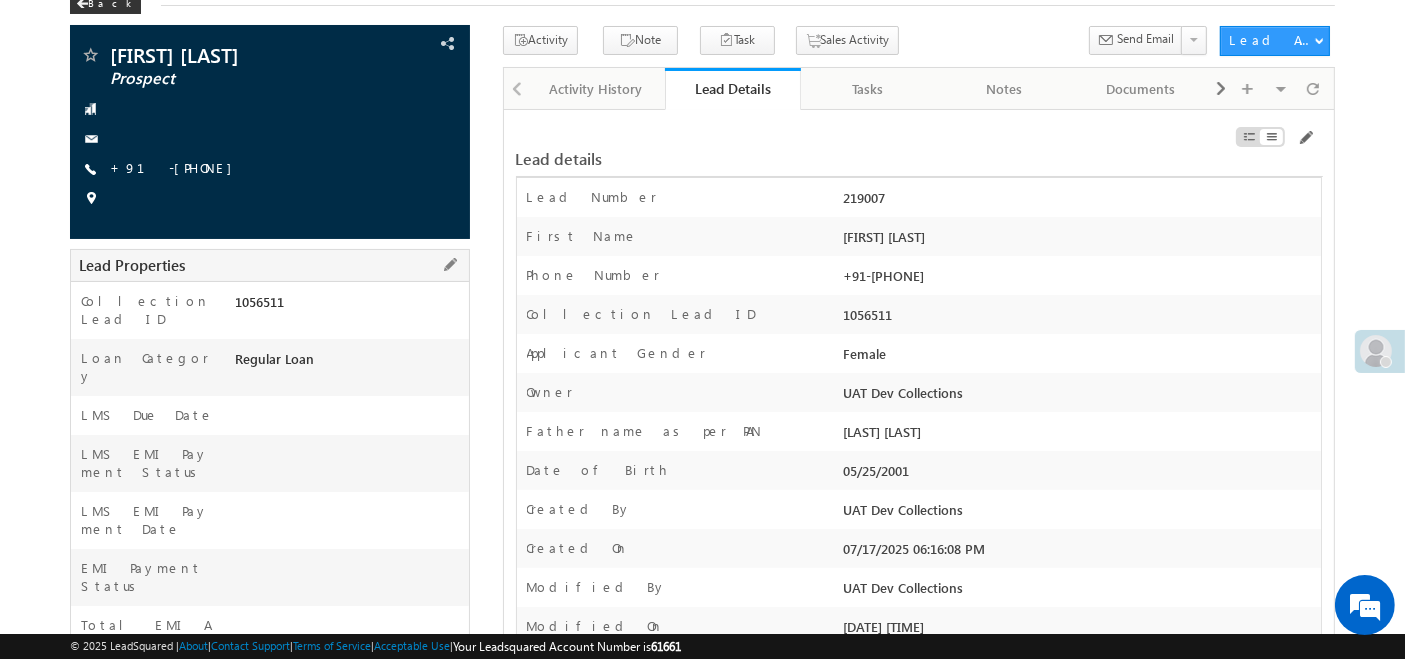 click on "1056511" at bounding box center (349, 306) 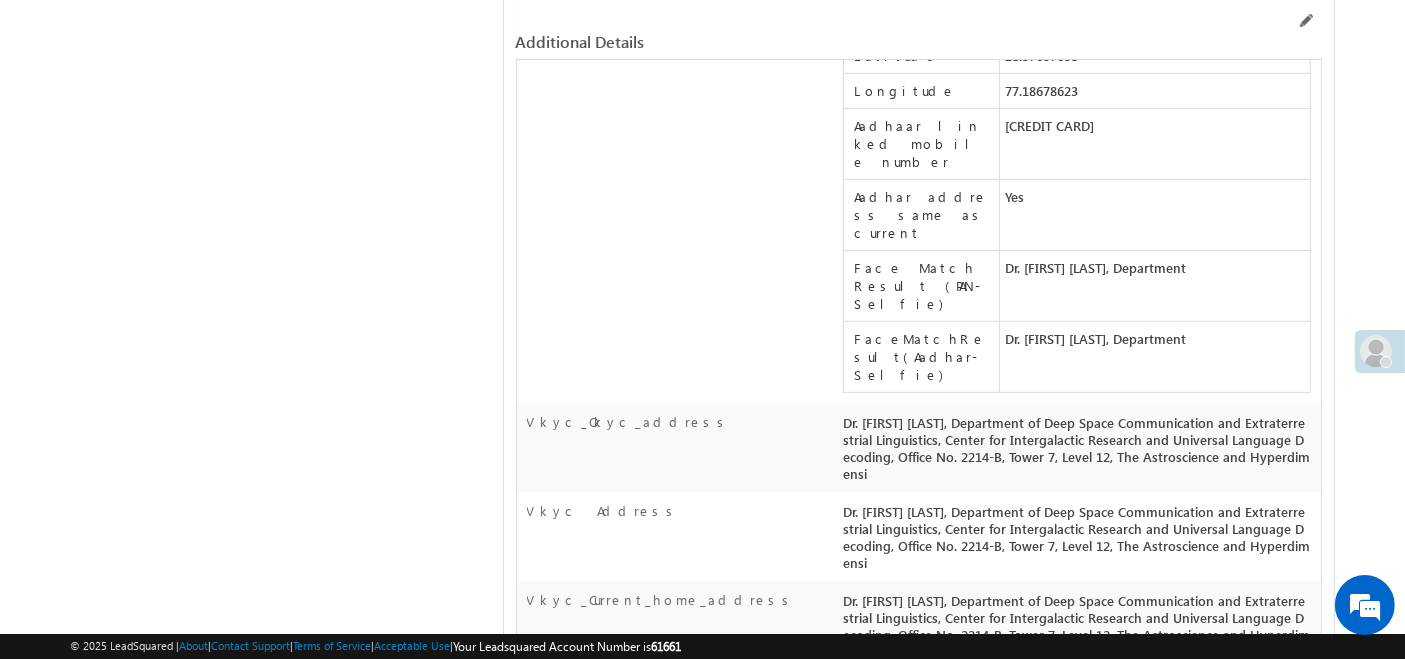 scroll, scrollTop: 8566, scrollLeft: 0, axis: vertical 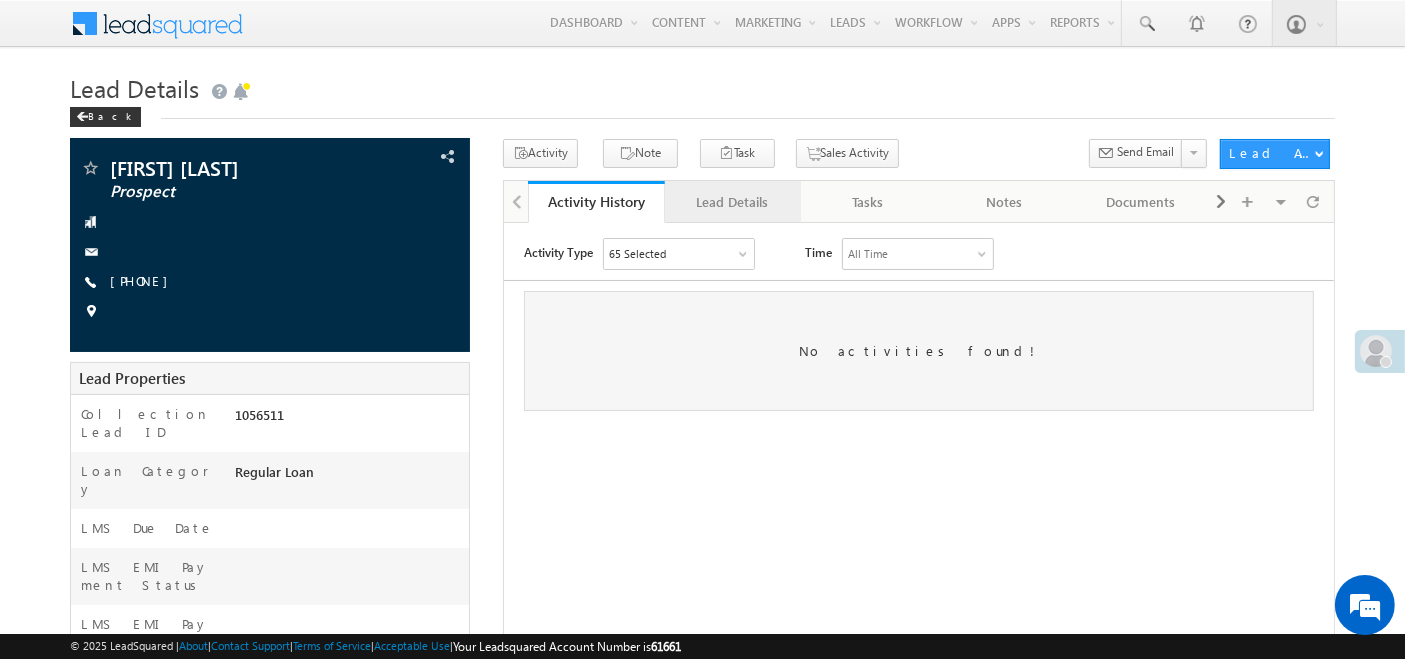 click on "Lead Details" at bounding box center (733, 202) 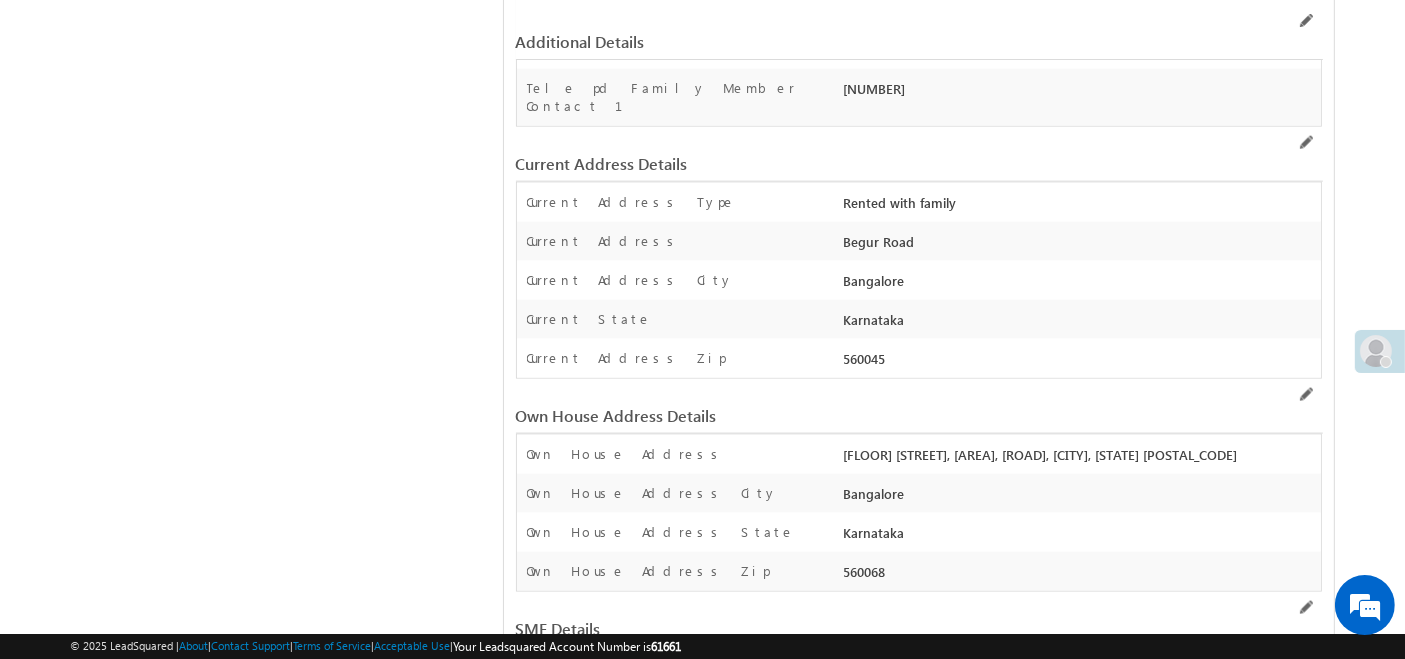 scroll, scrollTop: 8358, scrollLeft: 0, axis: vertical 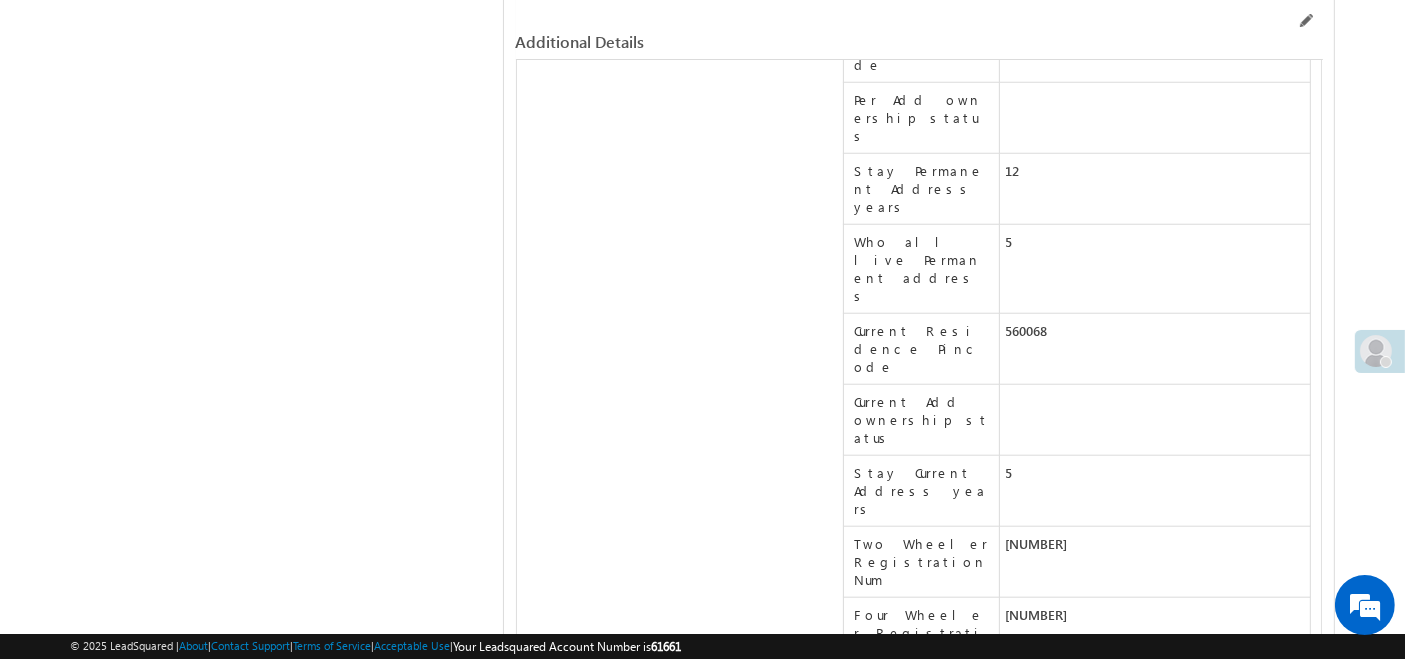drag, startPoint x: 1005, startPoint y: 321, endPoint x: 1305, endPoint y: 316, distance: 300.04166 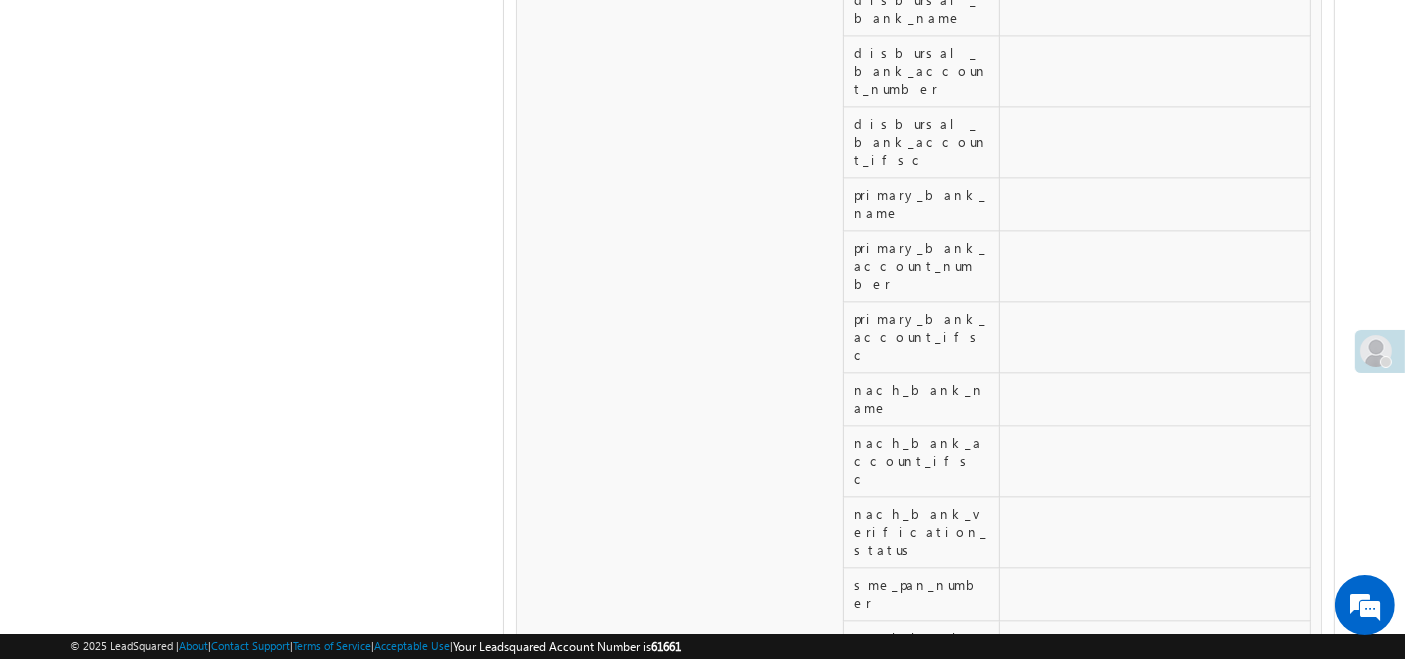 scroll, scrollTop: 4376, scrollLeft: 0, axis: vertical 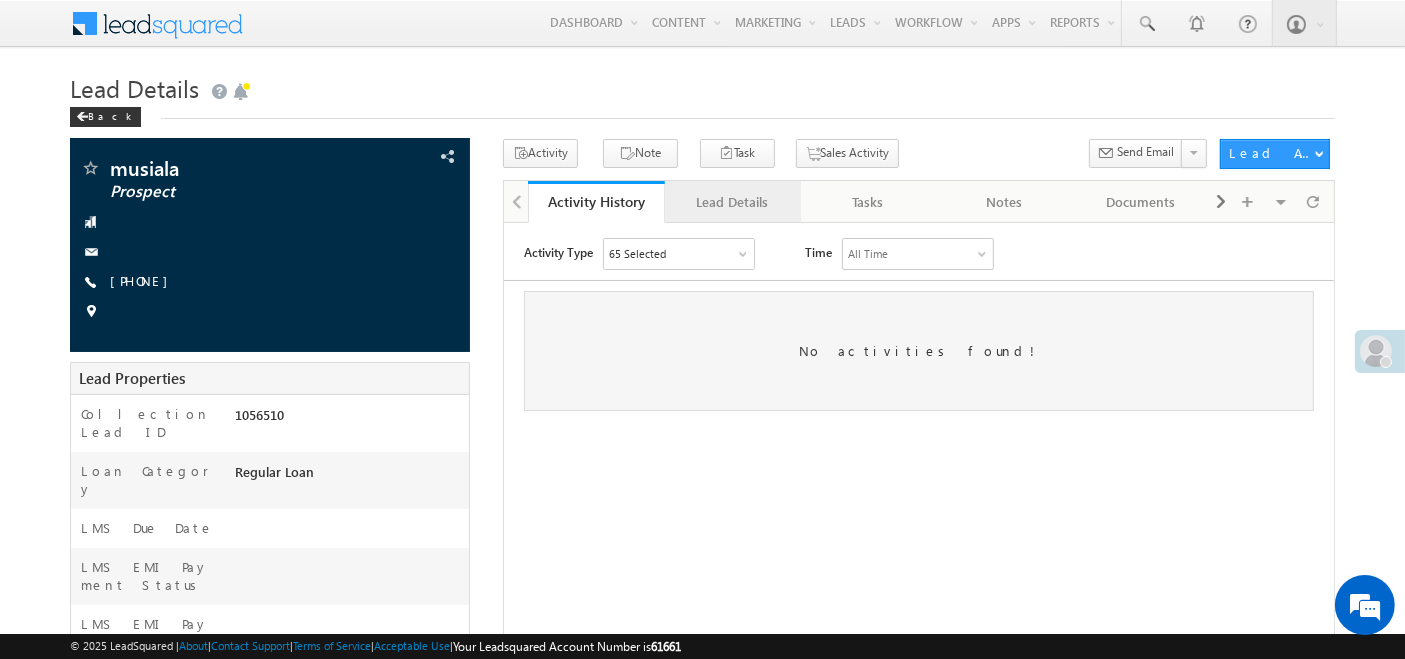 click on "Lead Details" at bounding box center [732, 202] 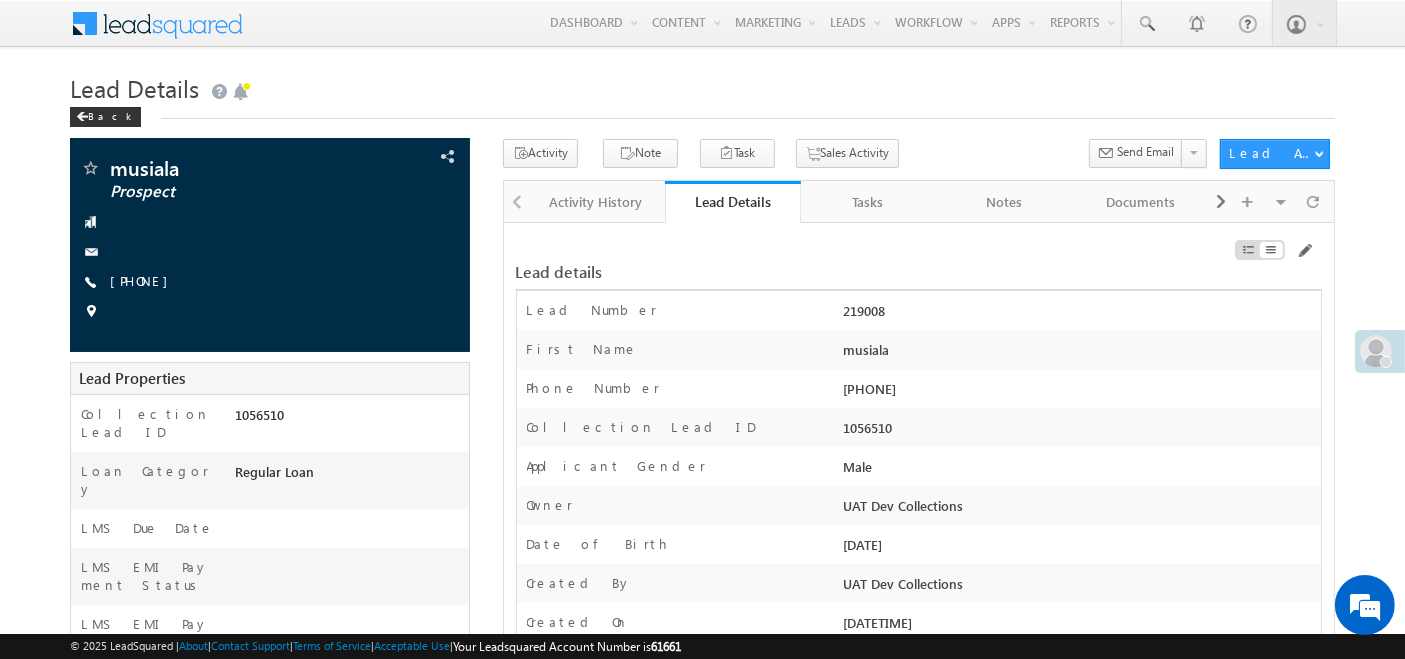 scroll, scrollTop: 0, scrollLeft: 0, axis: both 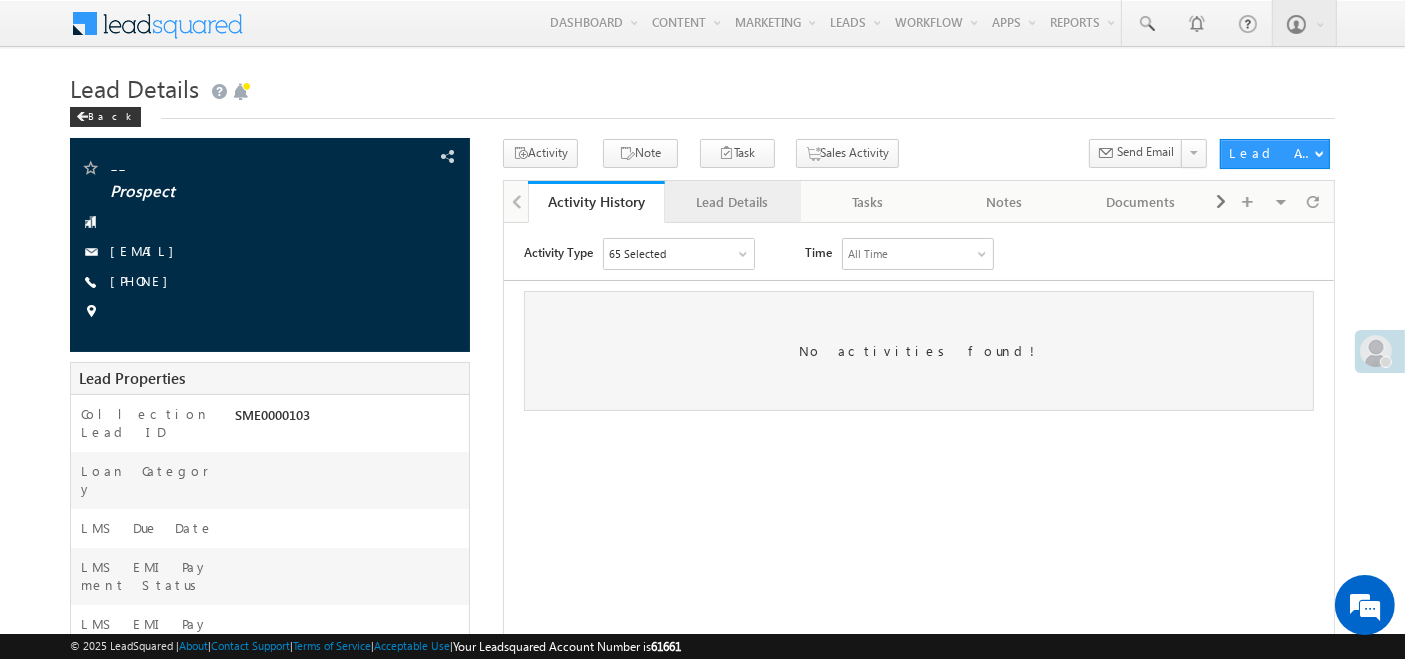 click on "Lead Details" at bounding box center [732, 202] 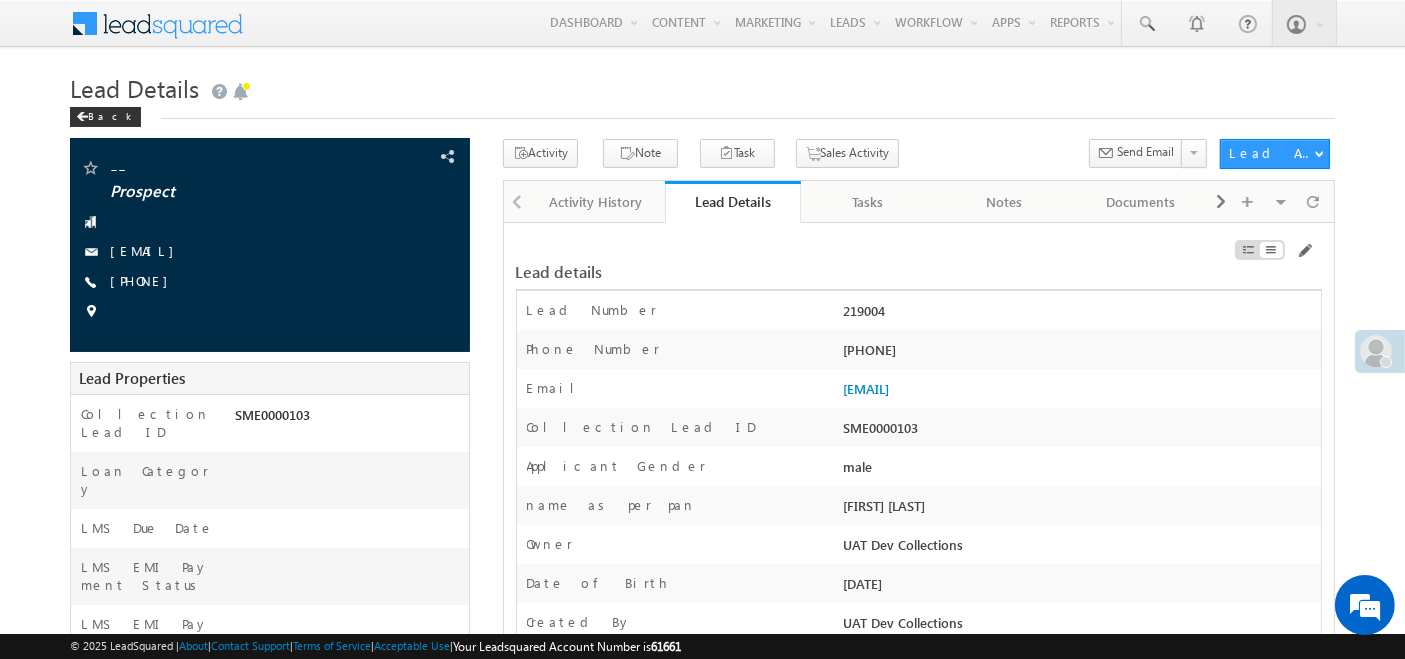 scroll, scrollTop: 1867, scrollLeft: 0, axis: vertical 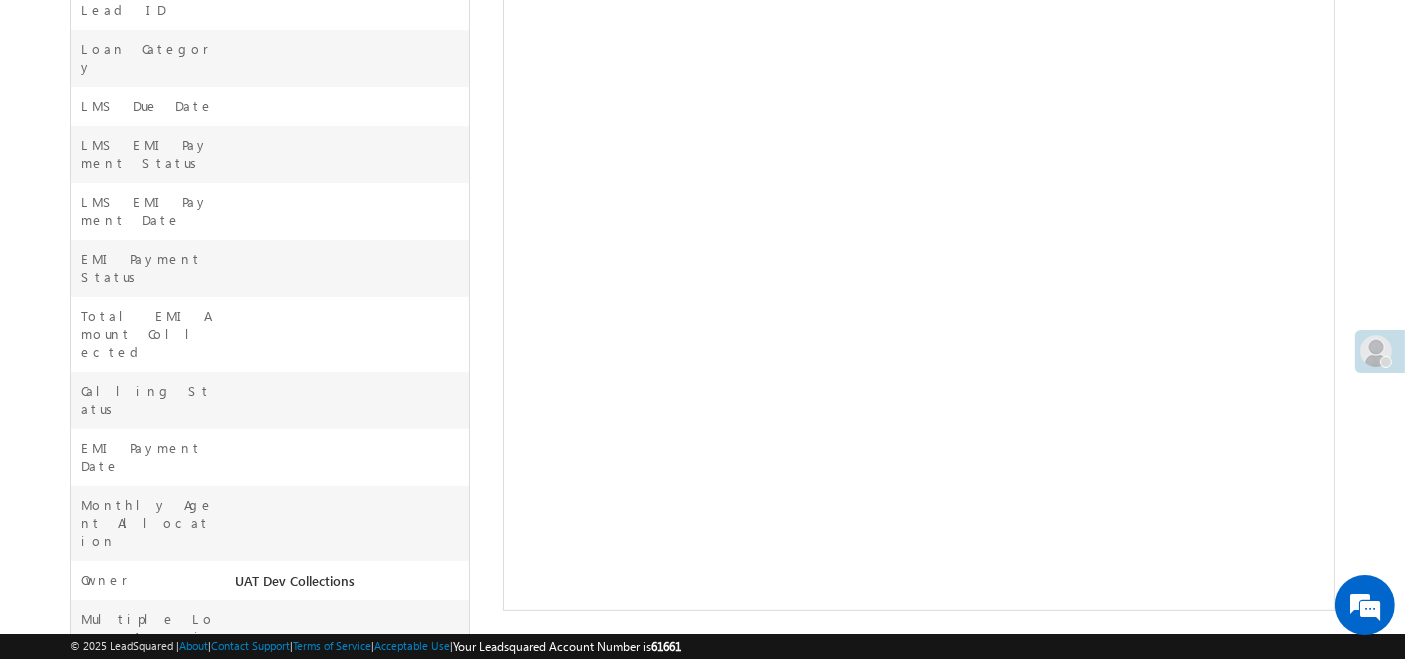 click on "Activity Type
65 Selected
Select All Sales Activities 1 Sales Activity Email Activities 18 Email Bounced Email Link Clicked Email Marked Spam Email Opened Inbound Lead through Email Mailing preference link clicked Negative Response to Email Neutral Response to Email Positive Response to Email Resubscribed Subscribed To Newsletter Subscribed To Promotional Emails Unsubscribe Link Clicked Unsubscribed Unsubscribed From Newsletter Unsubscribed From Promotional Emails View in browser link Clicked Email Sent Web Activities 5 Conversion Button Clicked Converted to Lead Form Submitted on Website Page Visited on Website Tracking URL Clicked Lead Capture Activities 1 Lead Capture Phone Call Activities 2 Inbound Phone Call Activity 30 Meeting 2" at bounding box center [918, -98] 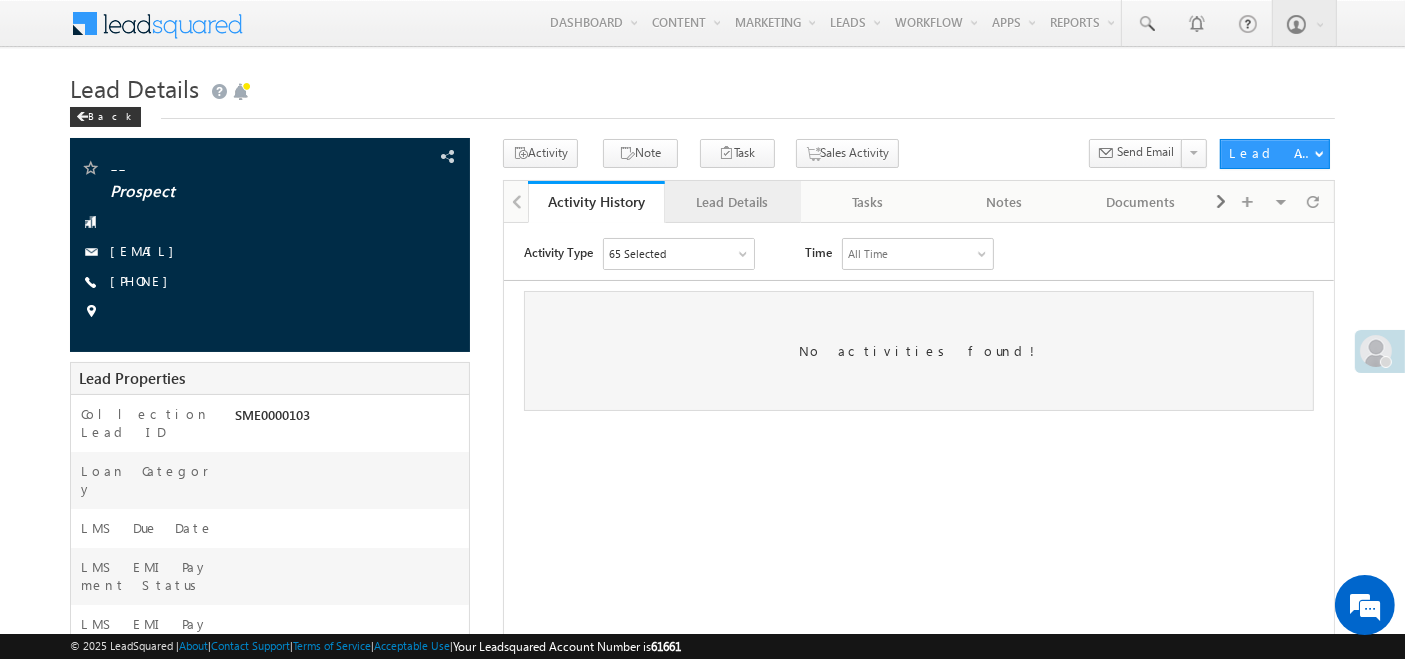 click on "Lead Details" at bounding box center (732, 202) 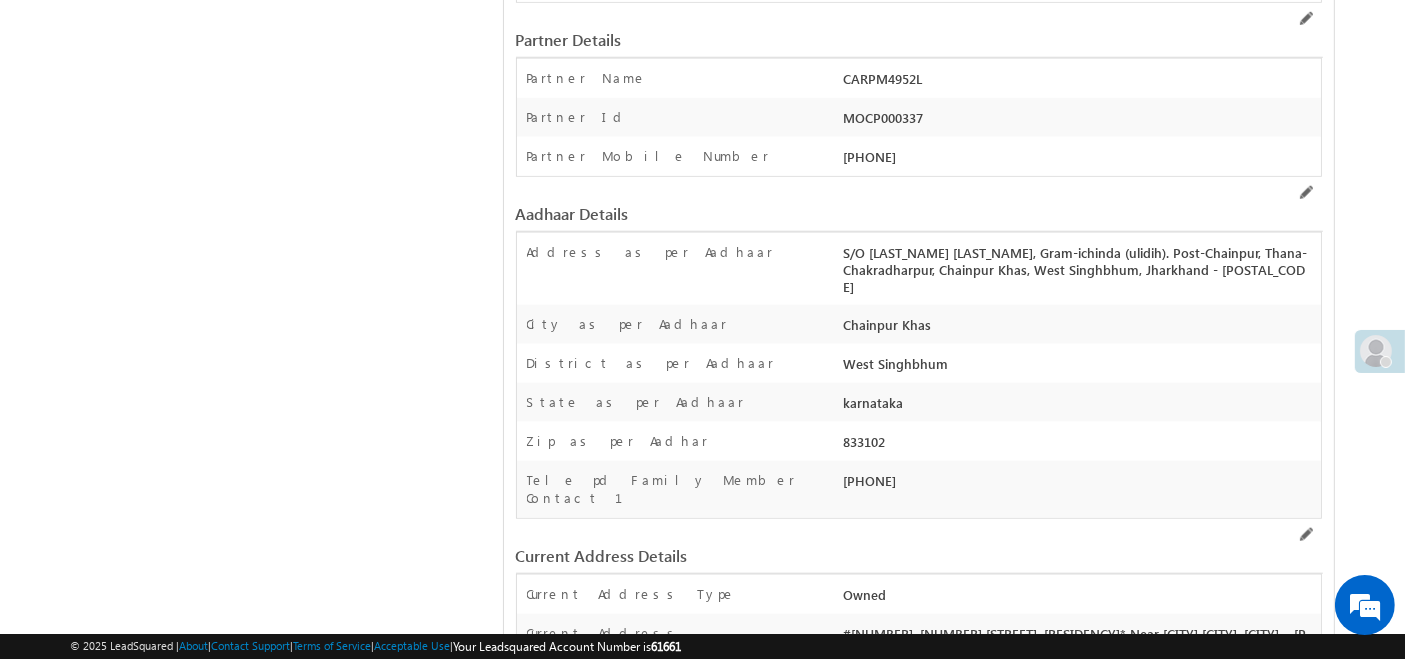 scroll, scrollTop: 2692, scrollLeft: 0, axis: vertical 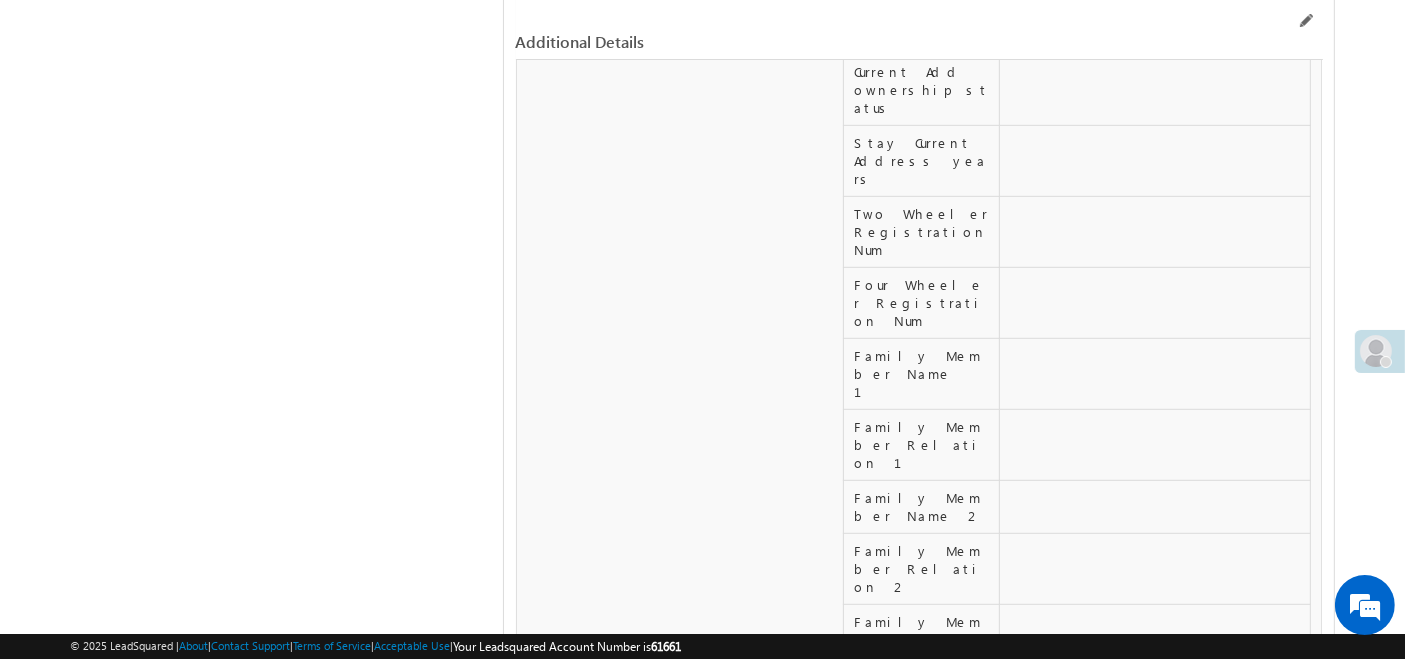 click on "Dr. [FIRST] [LAST] [LAST], Department" at bounding box center [1079, 2076] 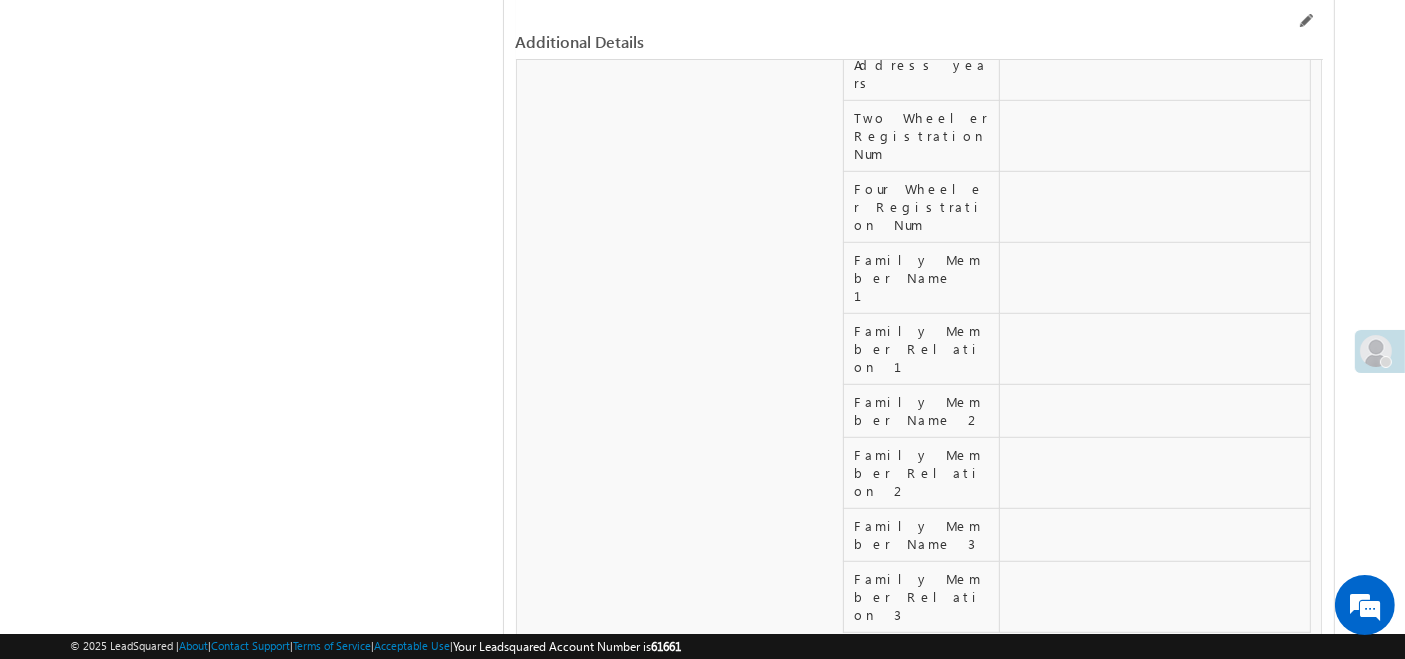 scroll, scrollTop: 8860, scrollLeft: 0, axis: vertical 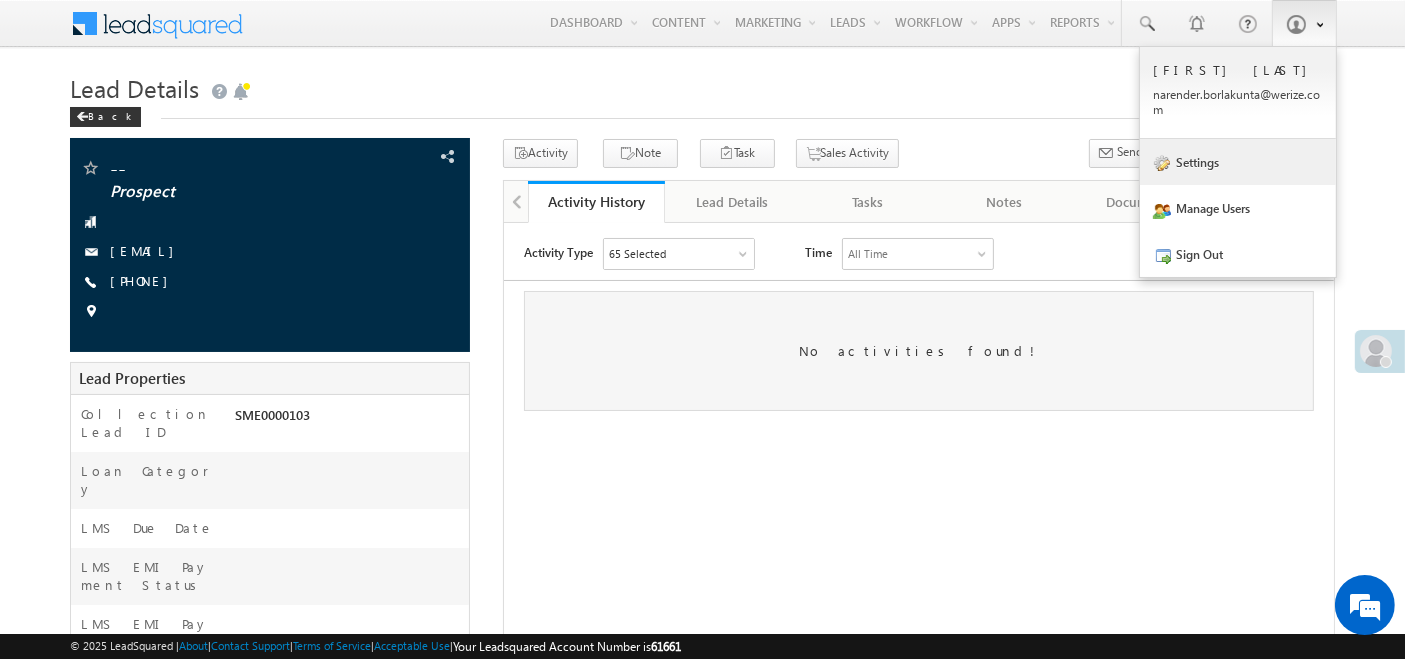 click on "Settings" at bounding box center [1238, 162] 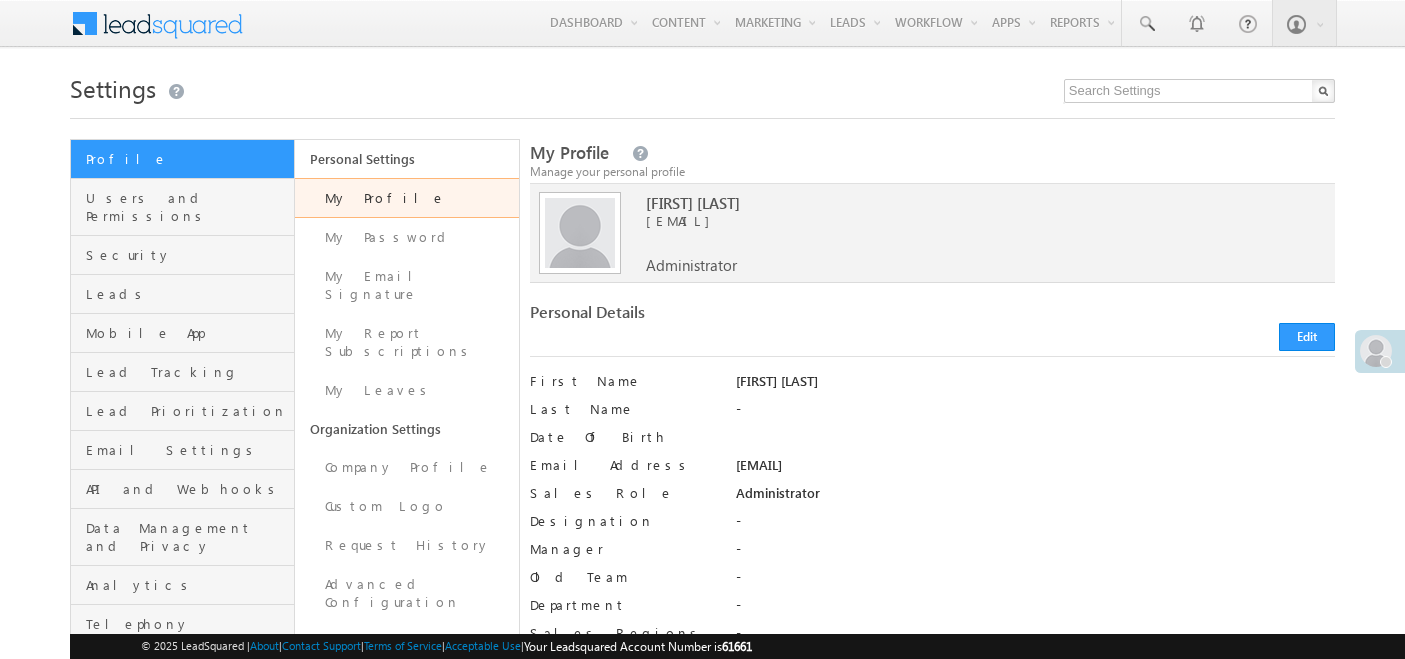 scroll, scrollTop: 0, scrollLeft: 0, axis: both 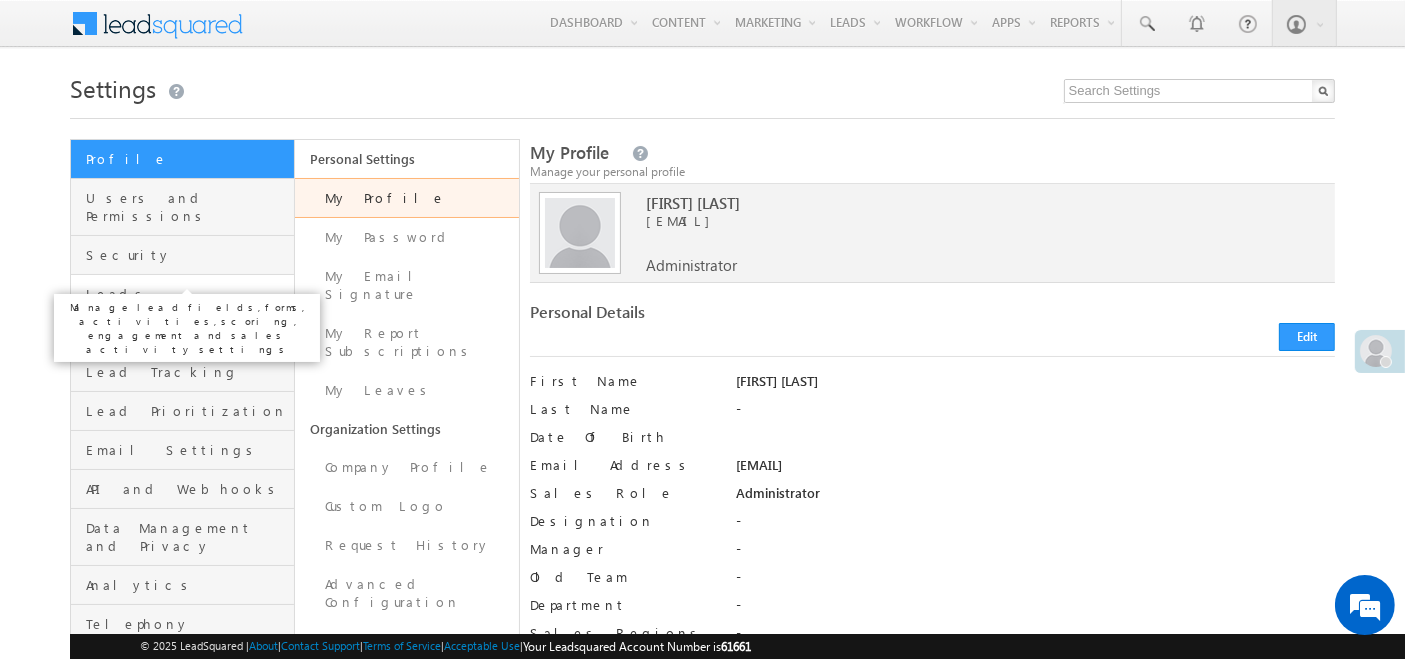 click on "Leads" at bounding box center [187, 294] 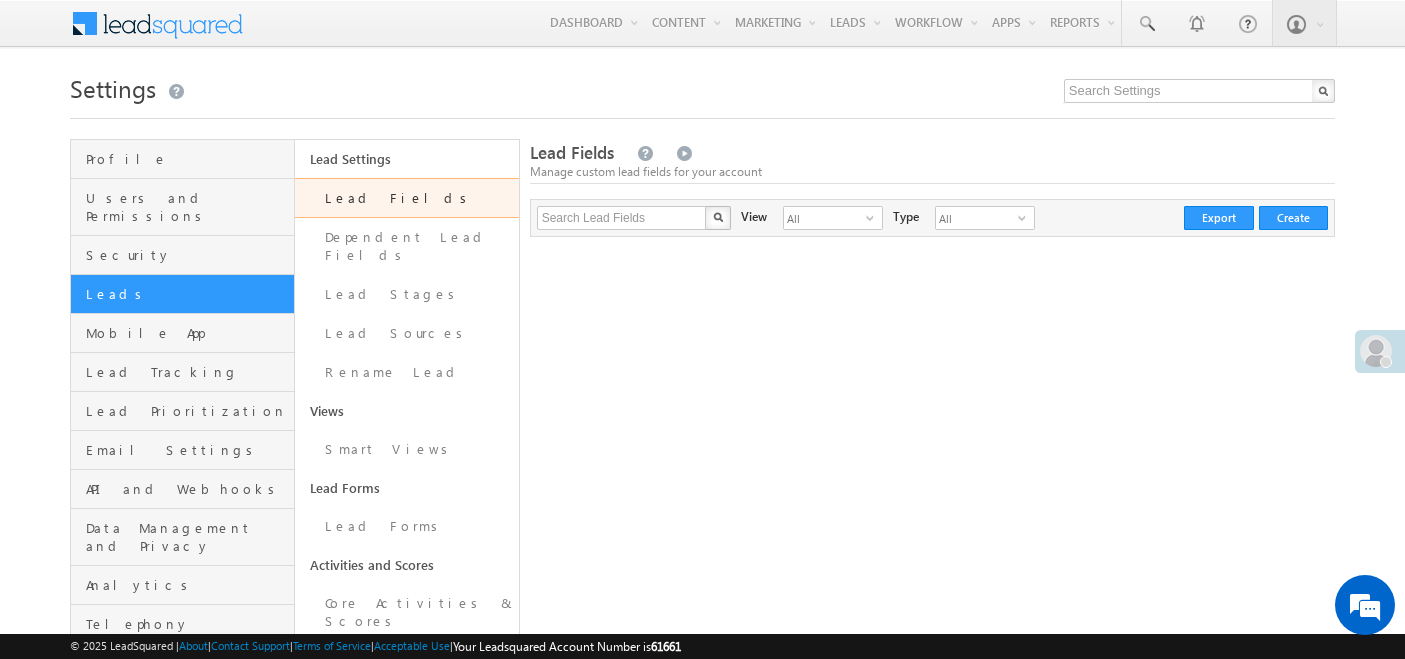 scroll, scrollTop: 0, scrollLeft: 0, axis: both 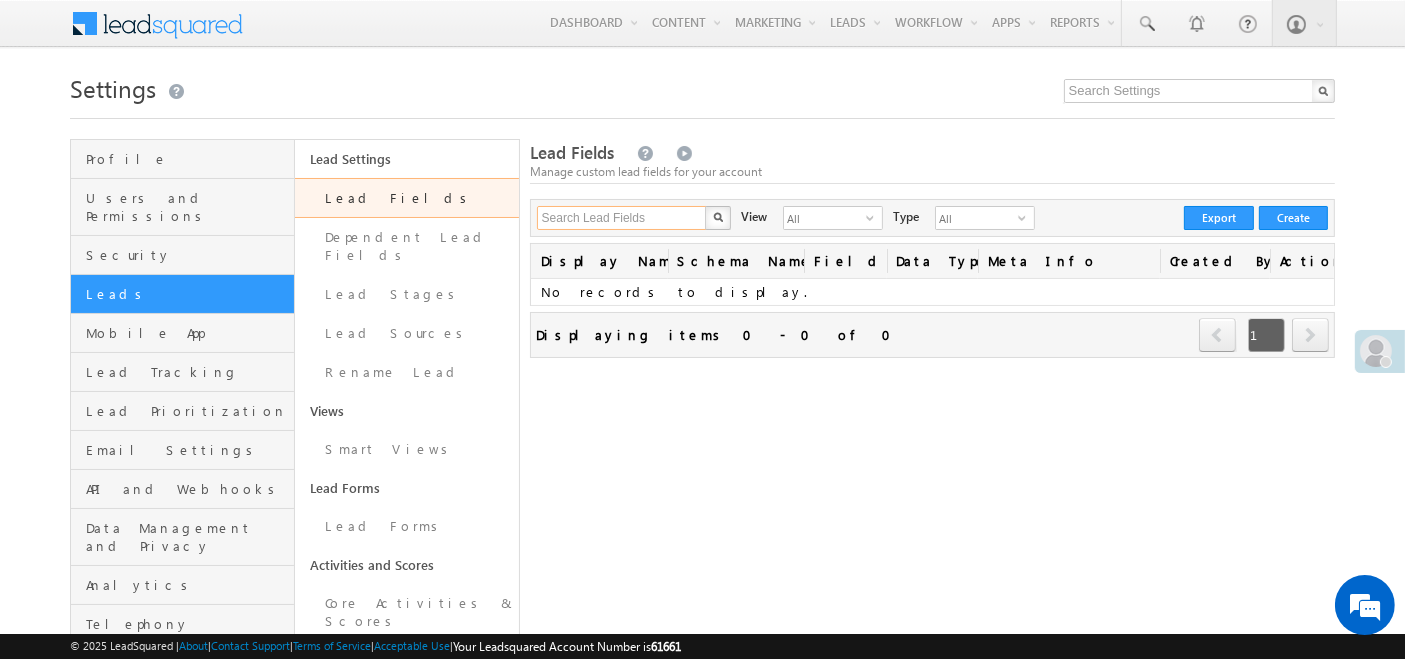 type on "https://in21.leadsquared.com/Settings/CustomFields" 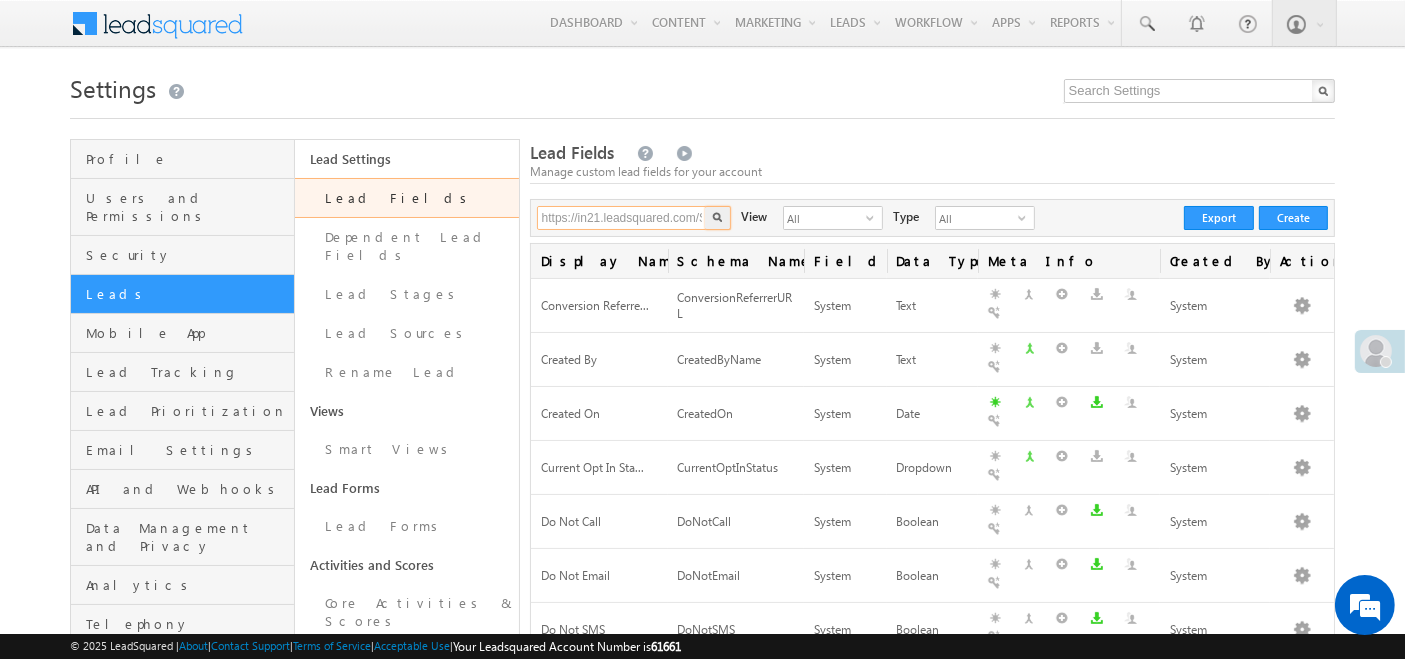 click on "https://in21.leadsquared.com/Settings/CustomFields" at bounding box center [622, 218] 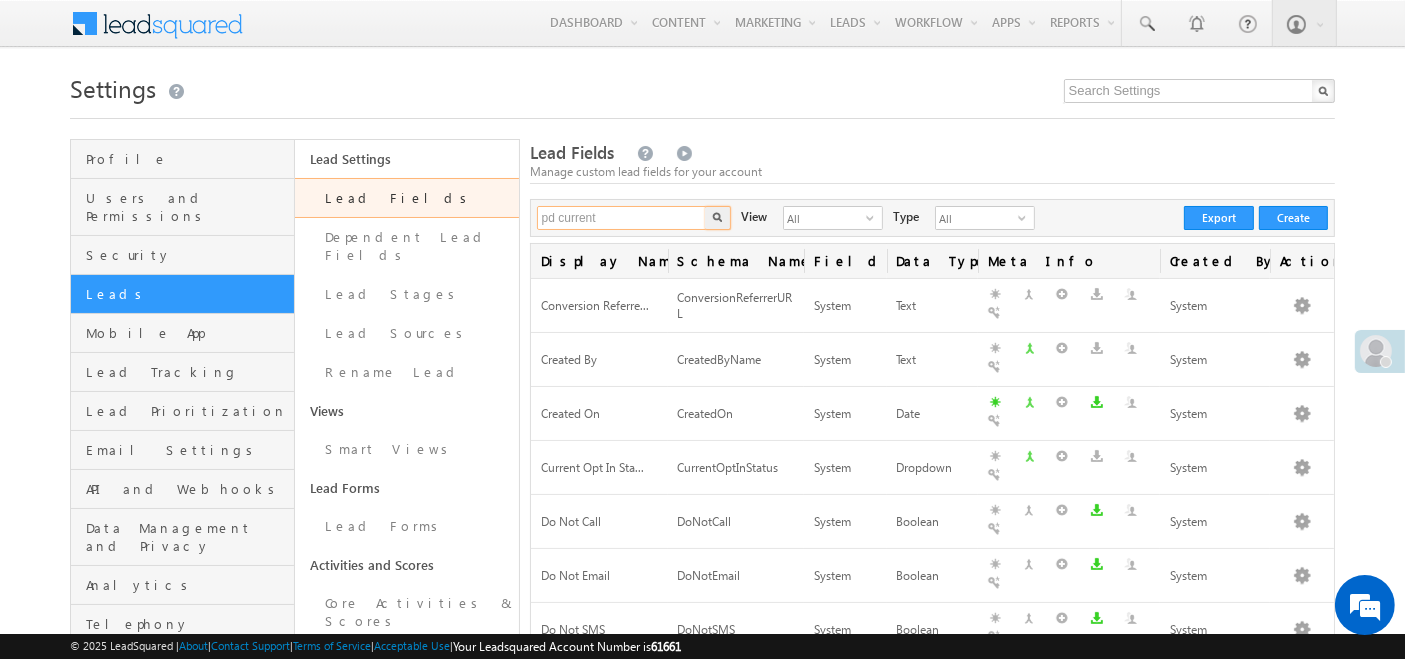 type on "pd current" 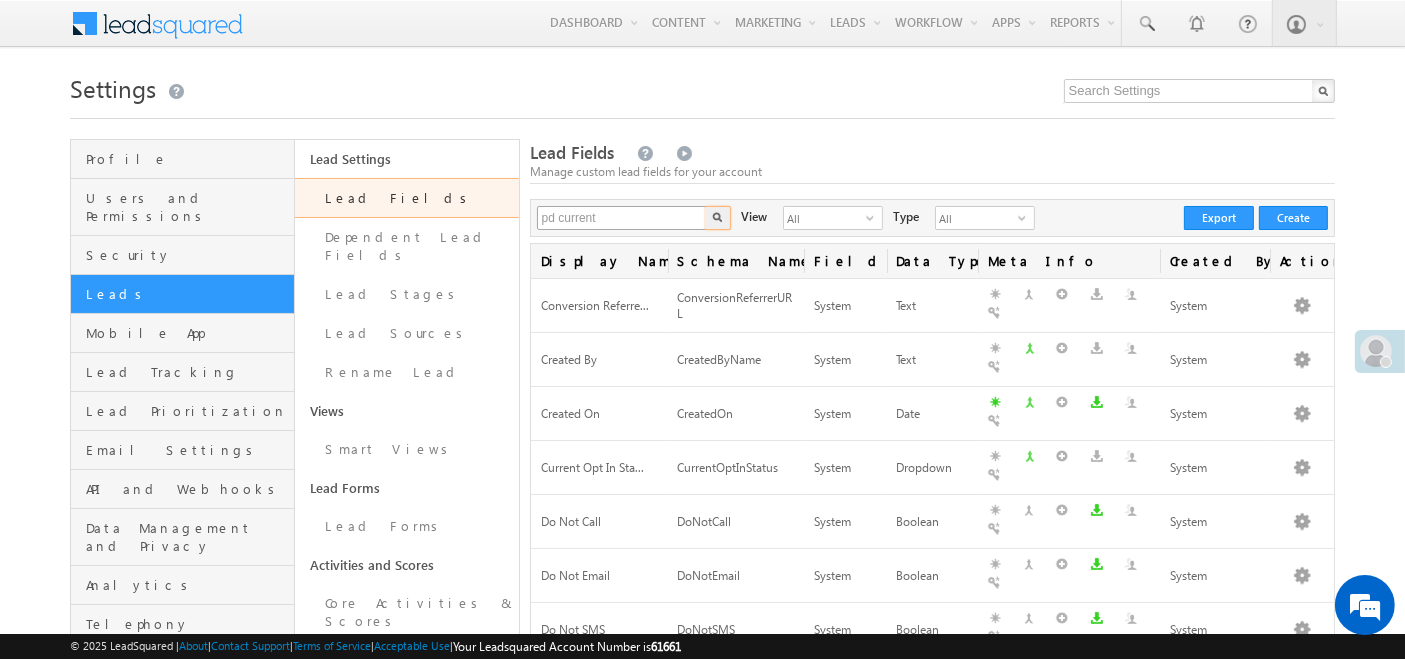 click at bounding box center [718, 218] 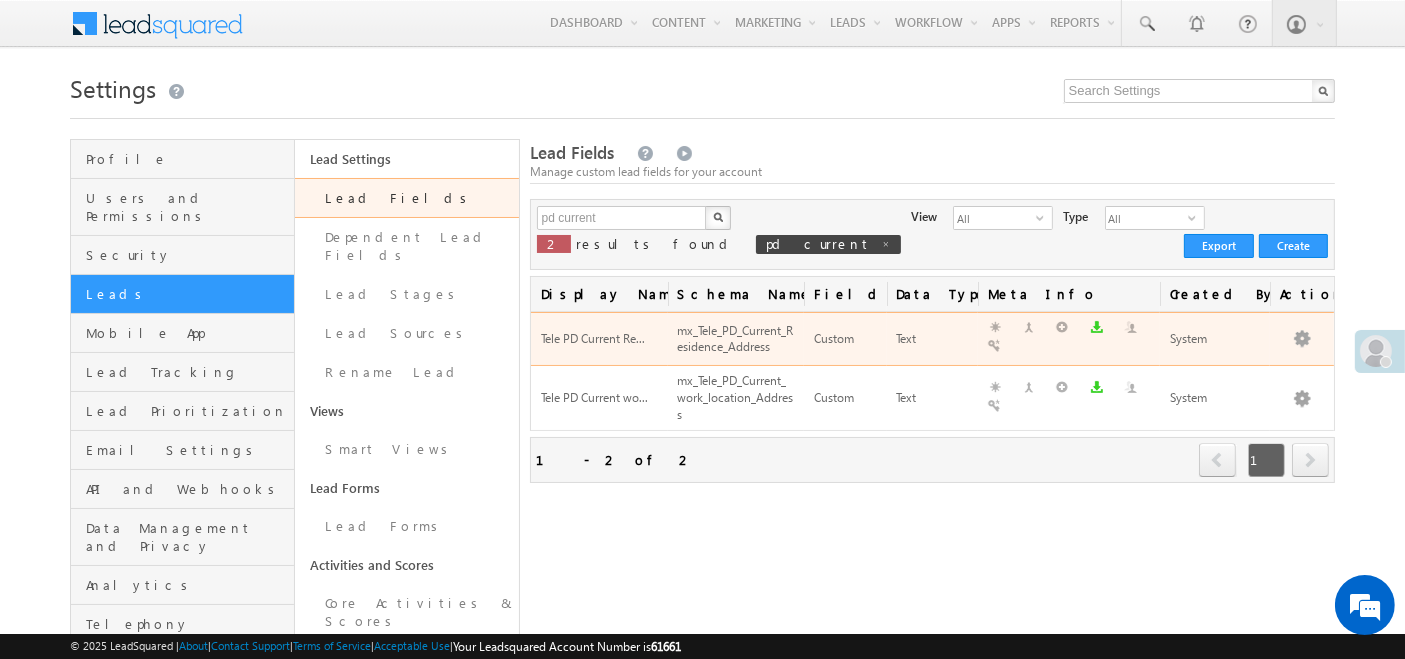 scroll, scrollTop: 0, scrollLeft: 0, axis: both 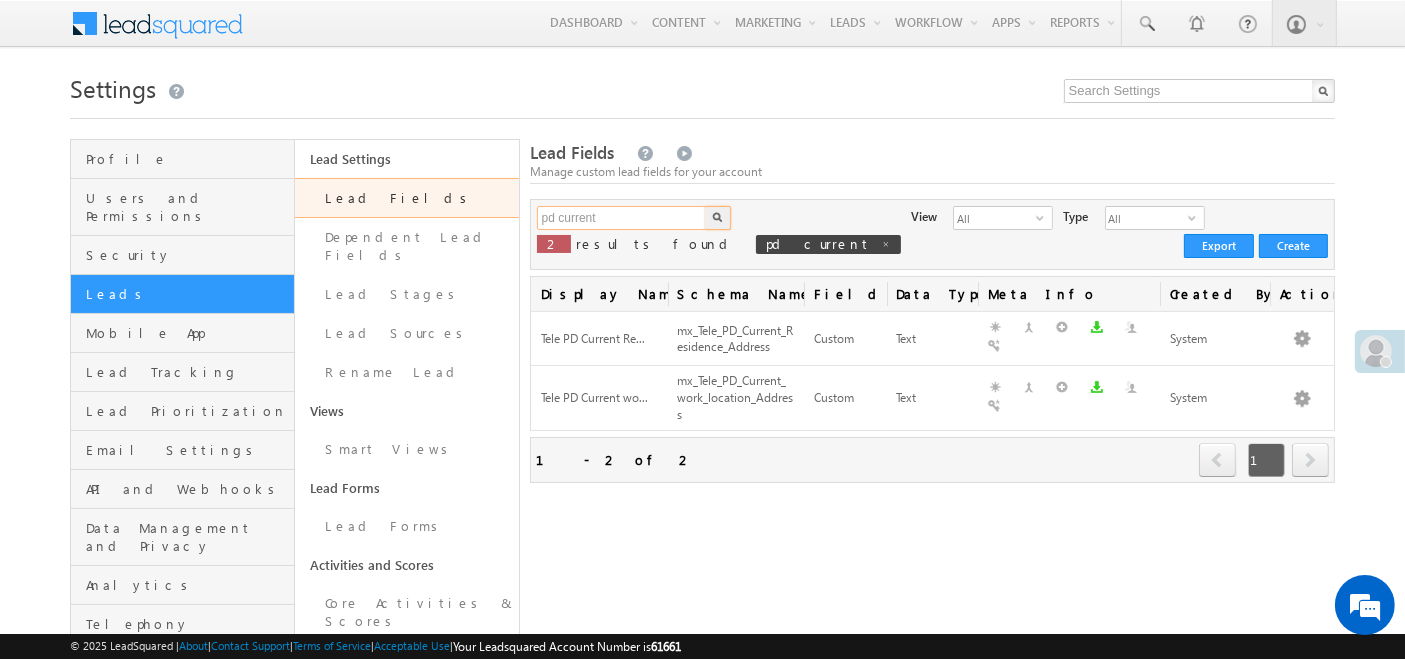 click on "pd current" at bounding box center (622, 218) 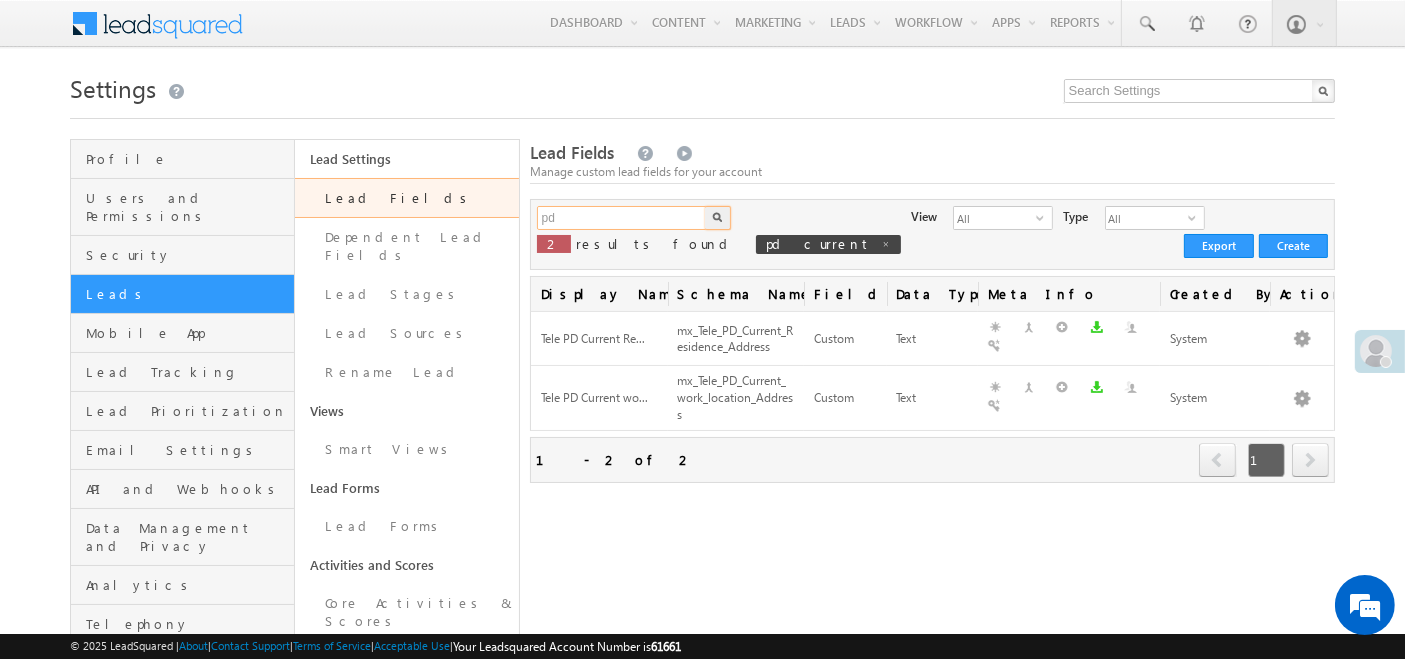 type on "pd" 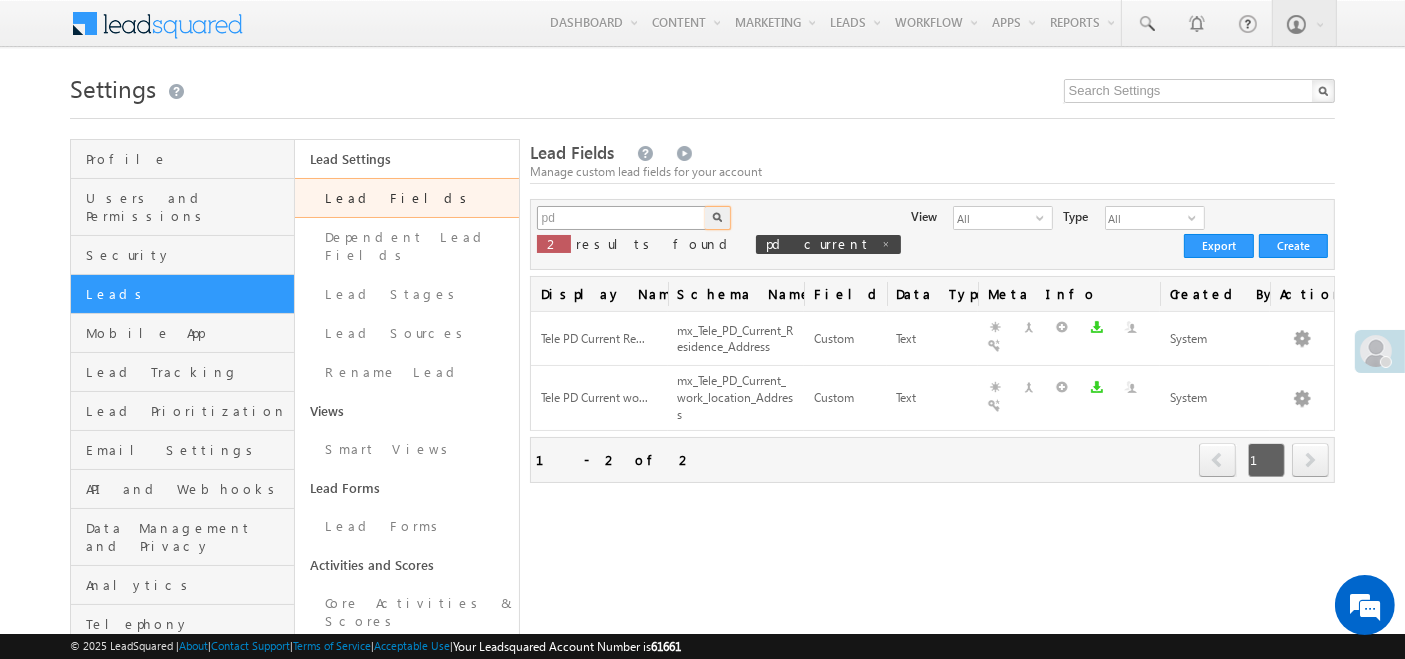 click at bounding box center (718, 218) 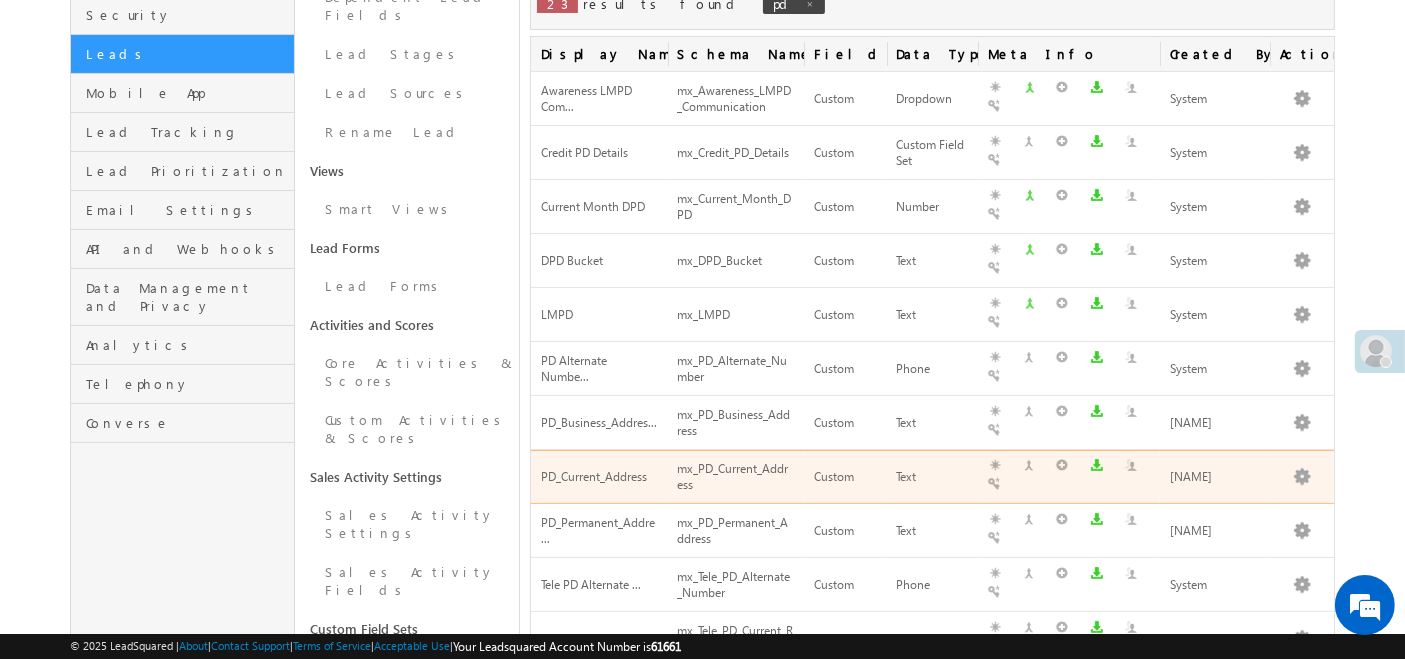 scroll, scrollTop: 245, scrollLeft: 0, axis: vertical 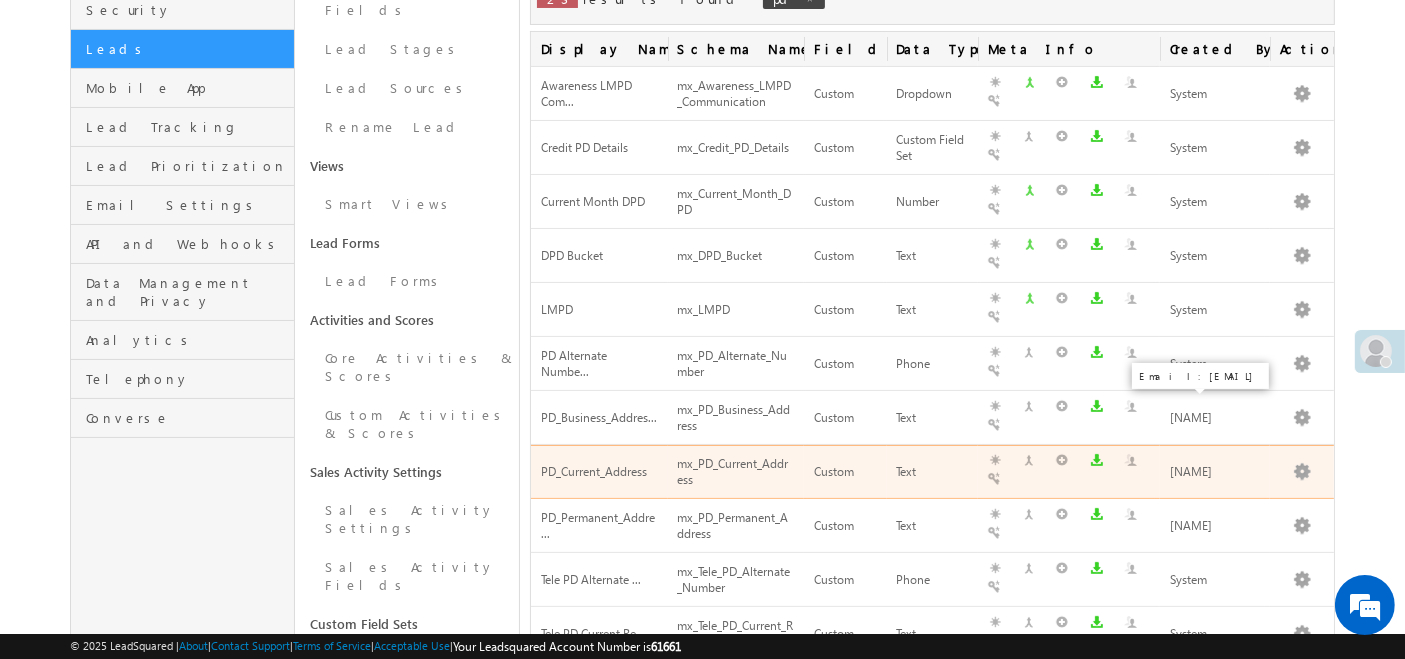 drag, startPoint x: 1293, startPoint y: 387, endPoint x: 1244, endPoint y: 398, distance: 50.219517 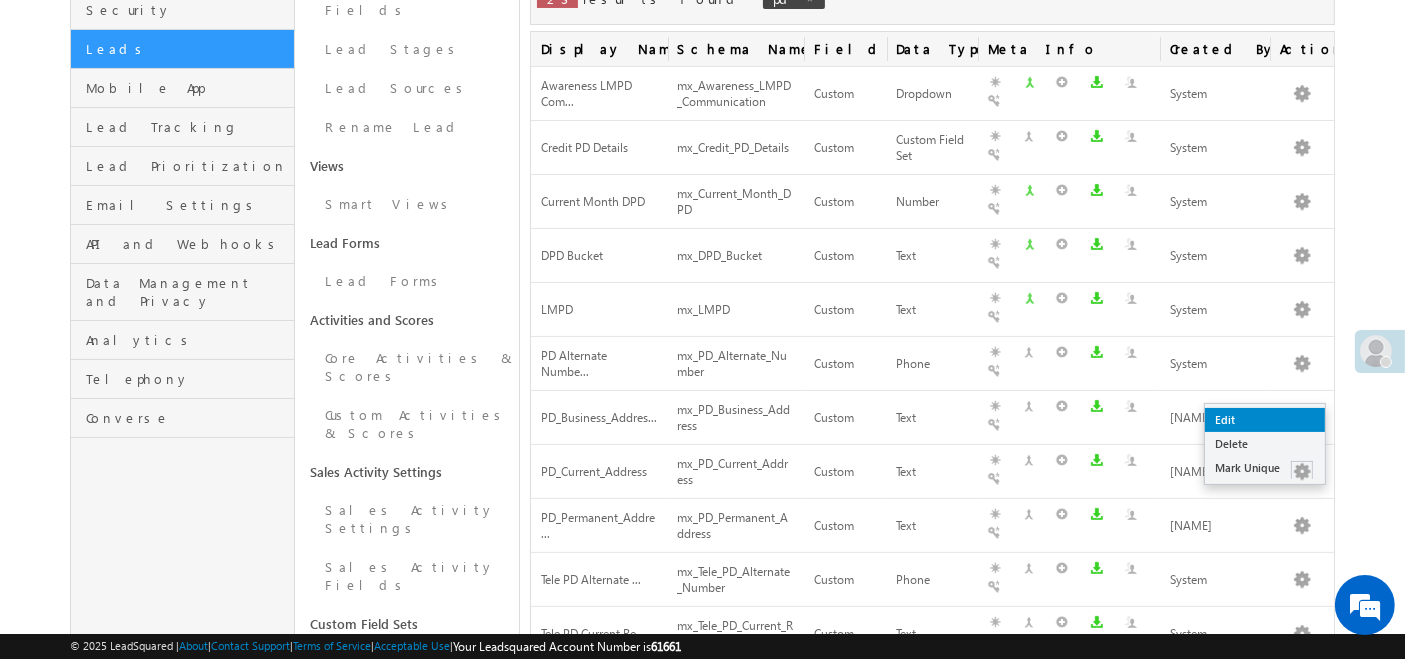 click on "Edit" at bounding box center (1265, 420) 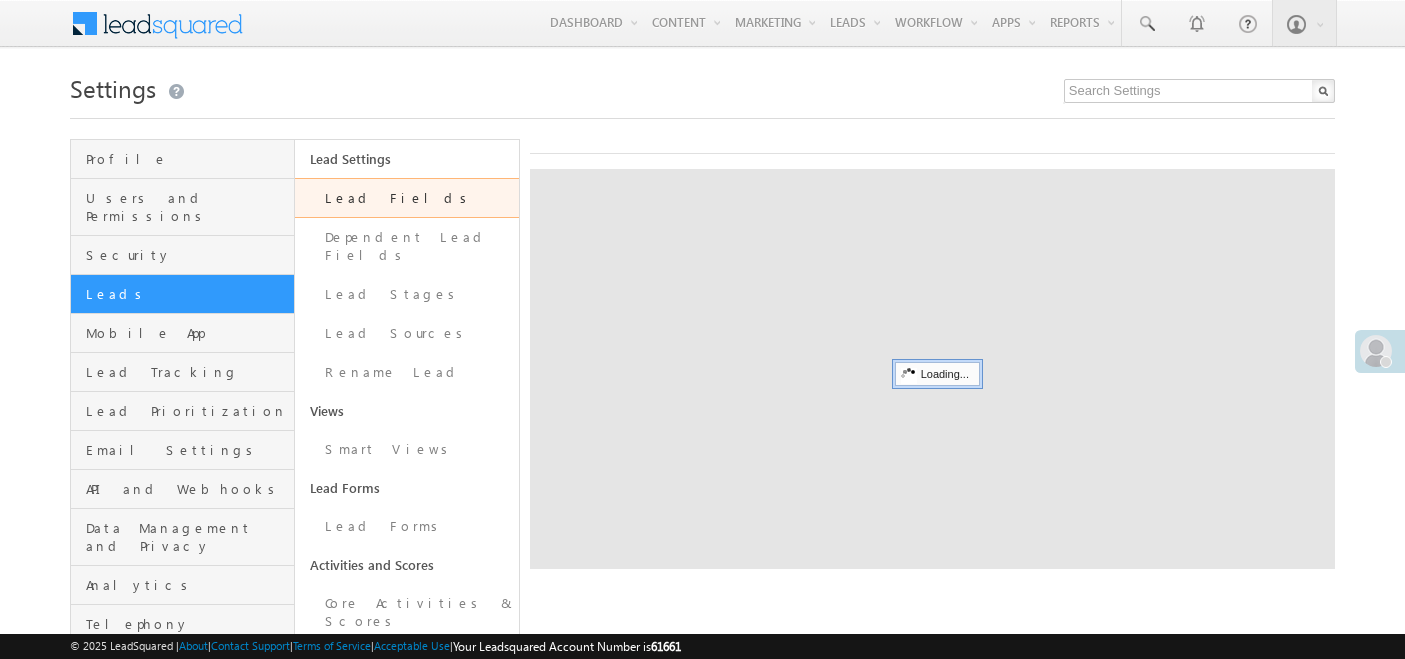 scroll, scrollTop: 0, scrollLeft: 0, axis: both 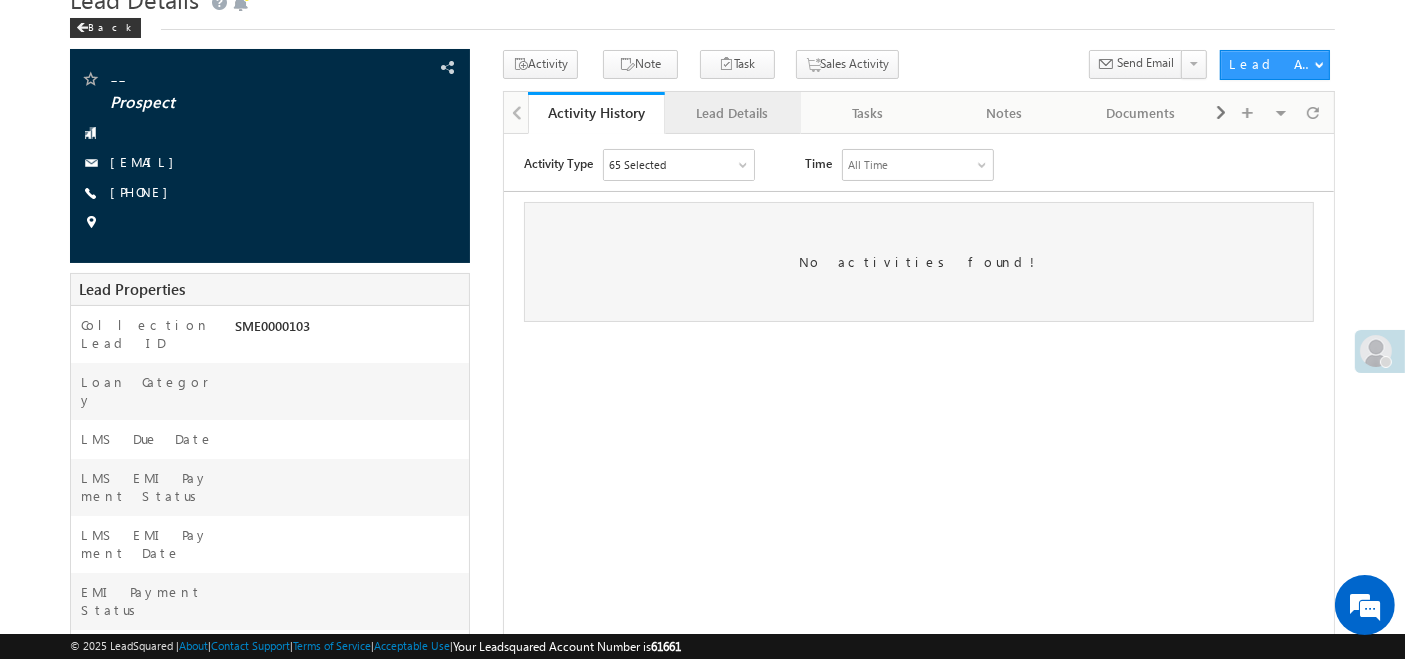 click on "Lead Details" at bounding box center [732, 113] 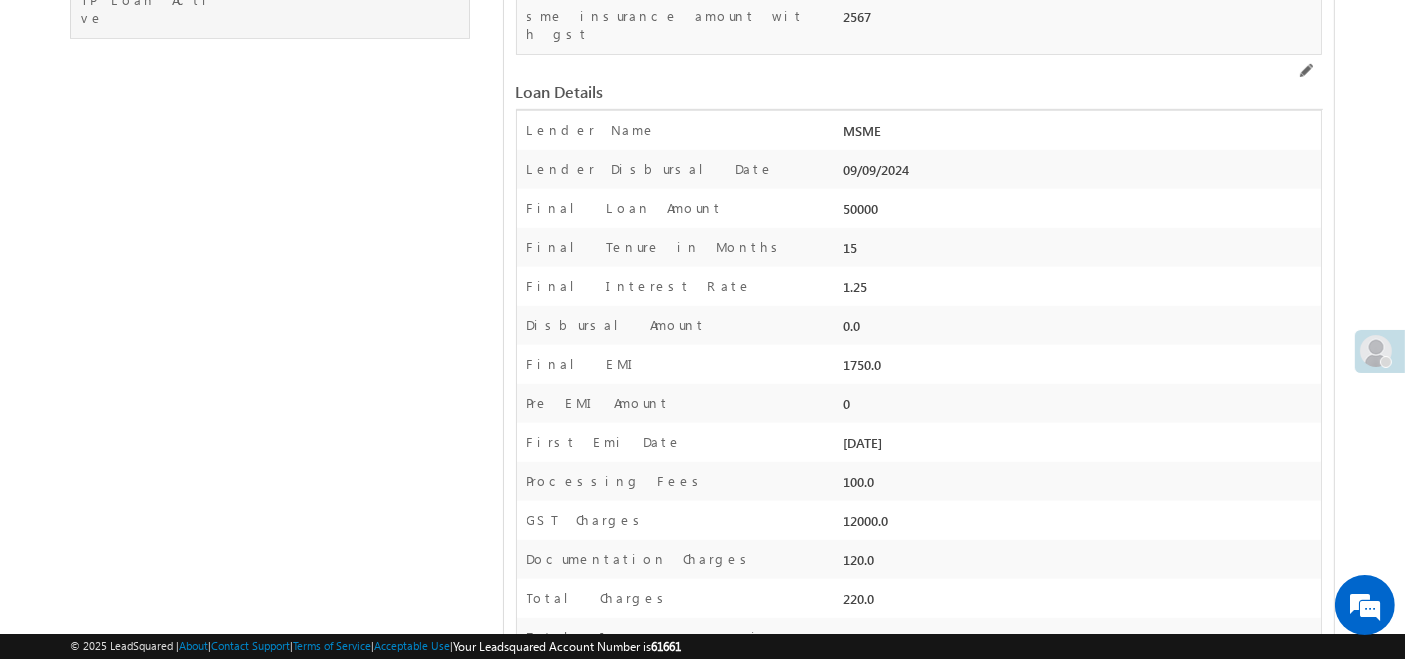 scroll, scrollTop: 1177, scrollLeft: 0, axis: vertical 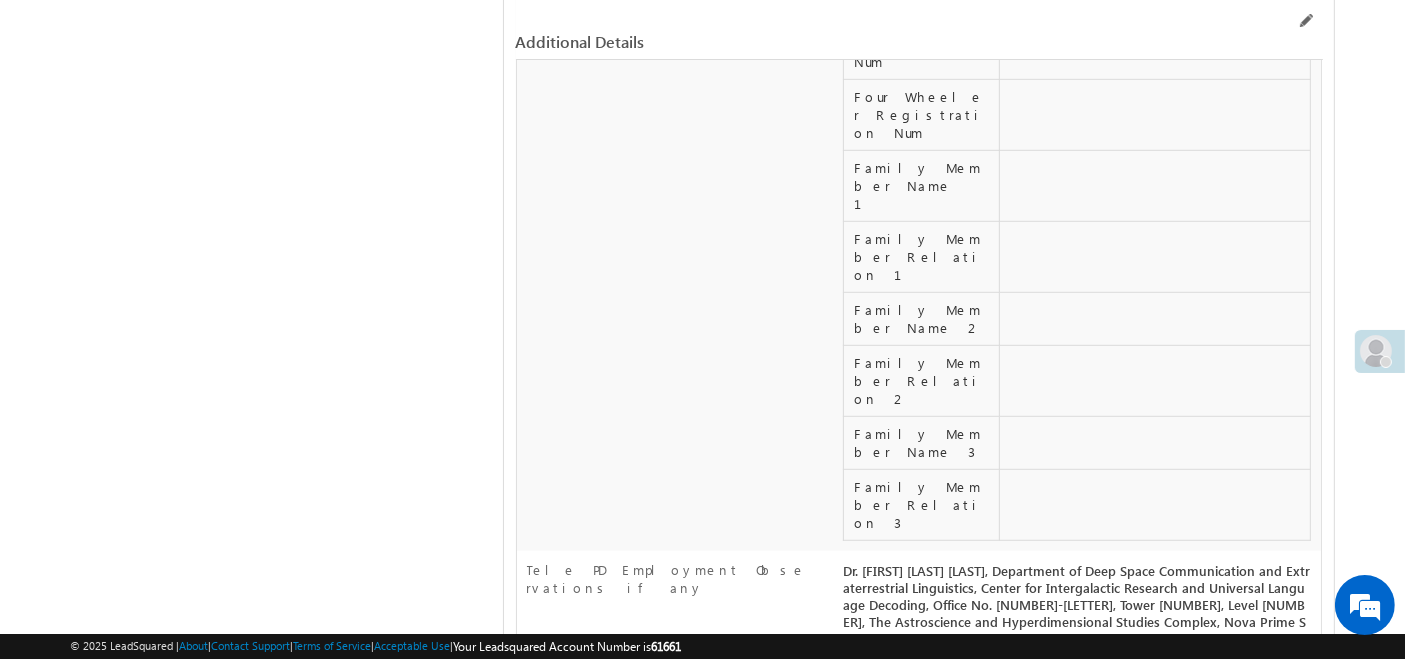drag, startPoint x: 845, startPoint y: 410, endPoint x: 1157, endPoint y: 404, distance: 312.05768 